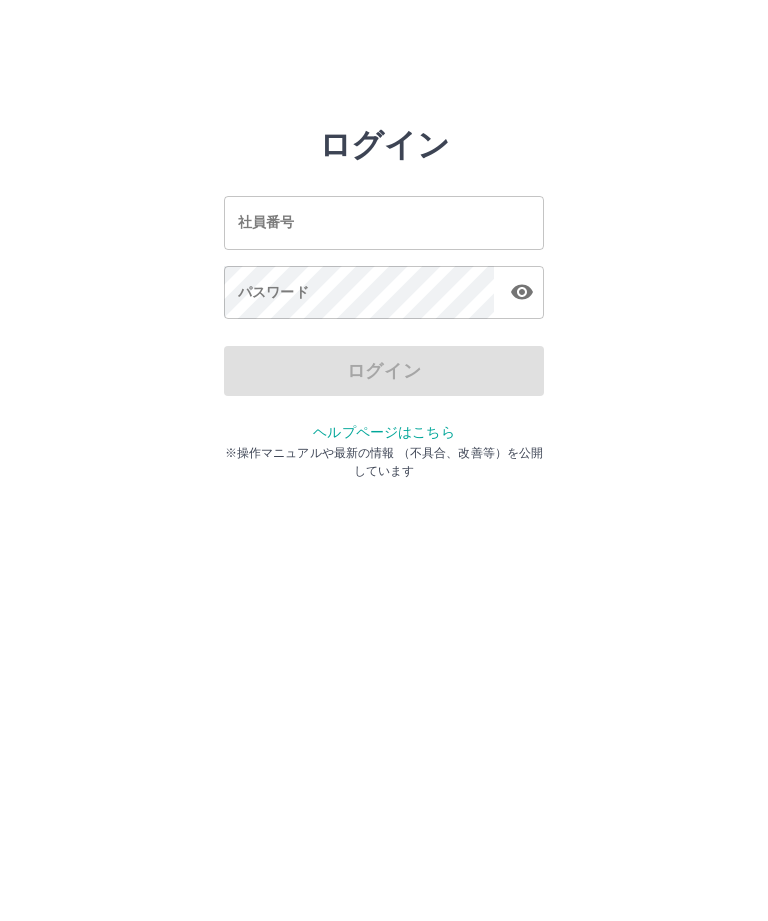 scroll, scrollTop: 0, scrollLeft: 0, axis: both 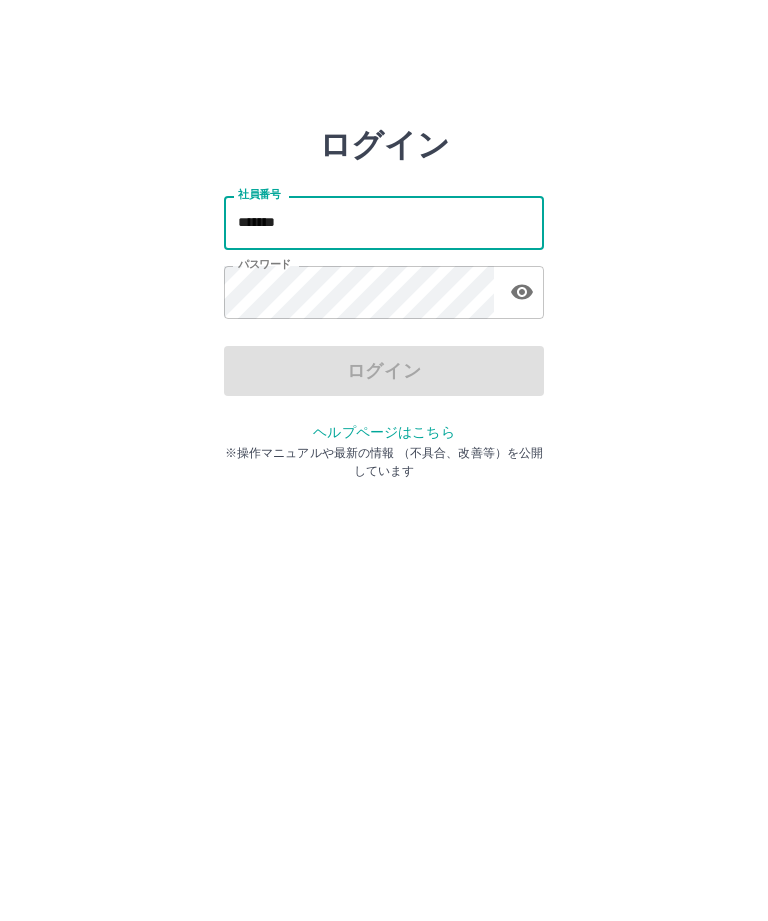 type on "*******" 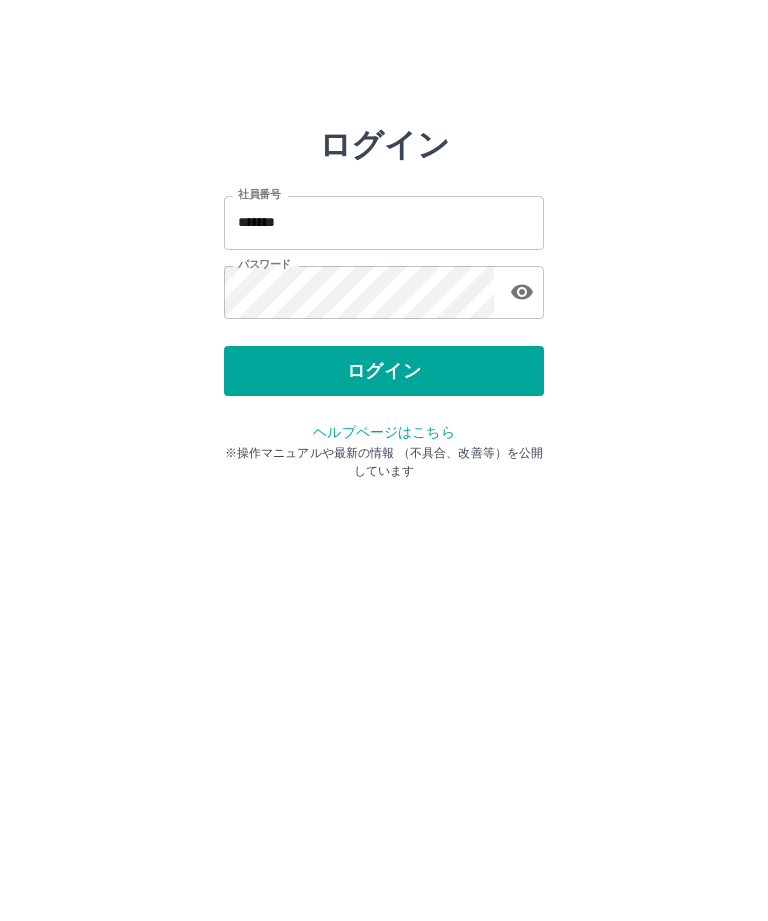 click on "ログイン" at bounding box center (384, 371) 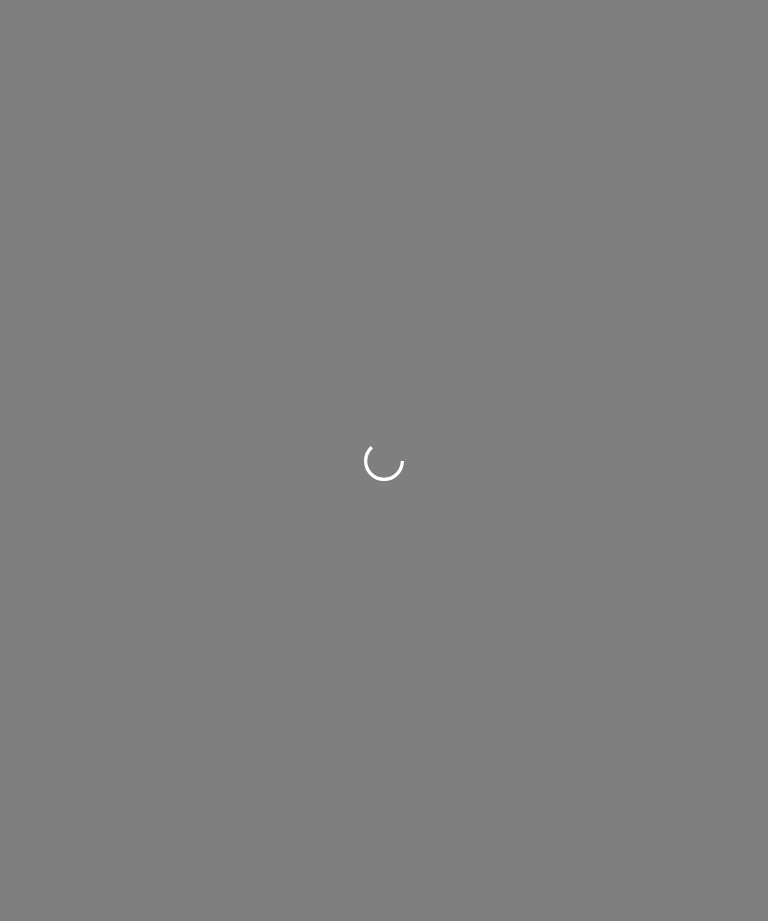 scroll, scrollTop: 0, scrollLeft: 0, axis: both 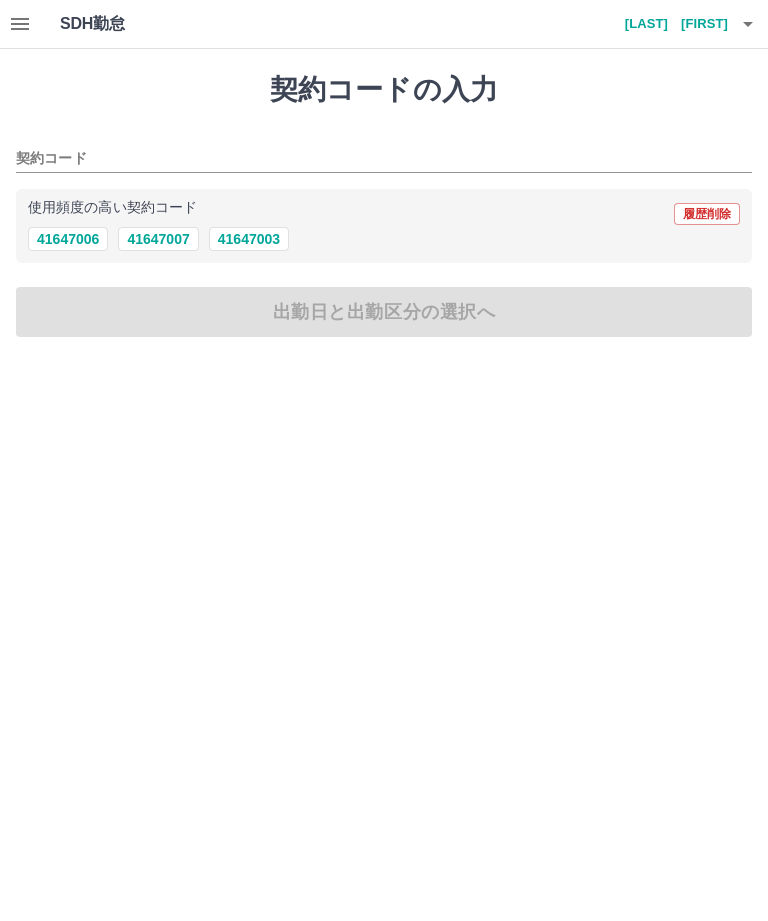 click on "41647006" at bounding box center (68, 239) 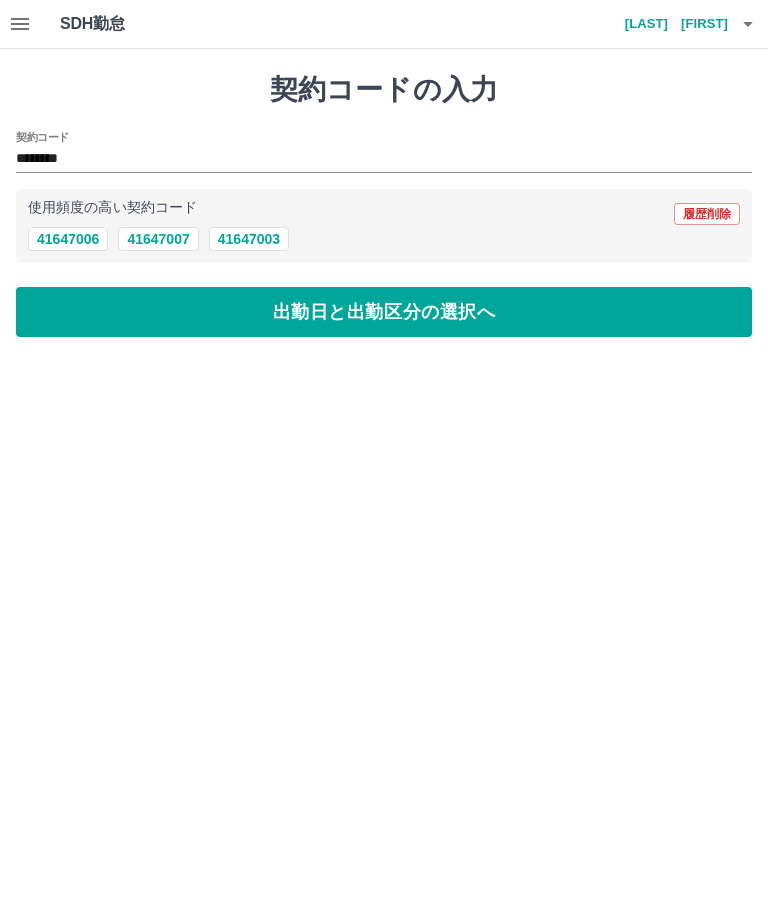 type on "********" 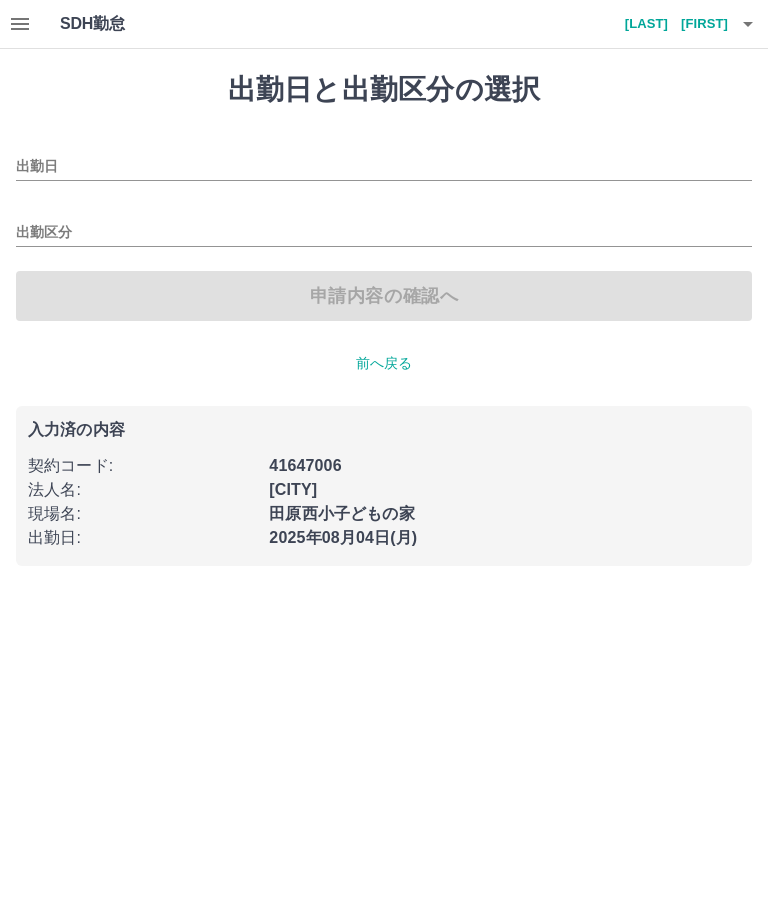 type on "**********" 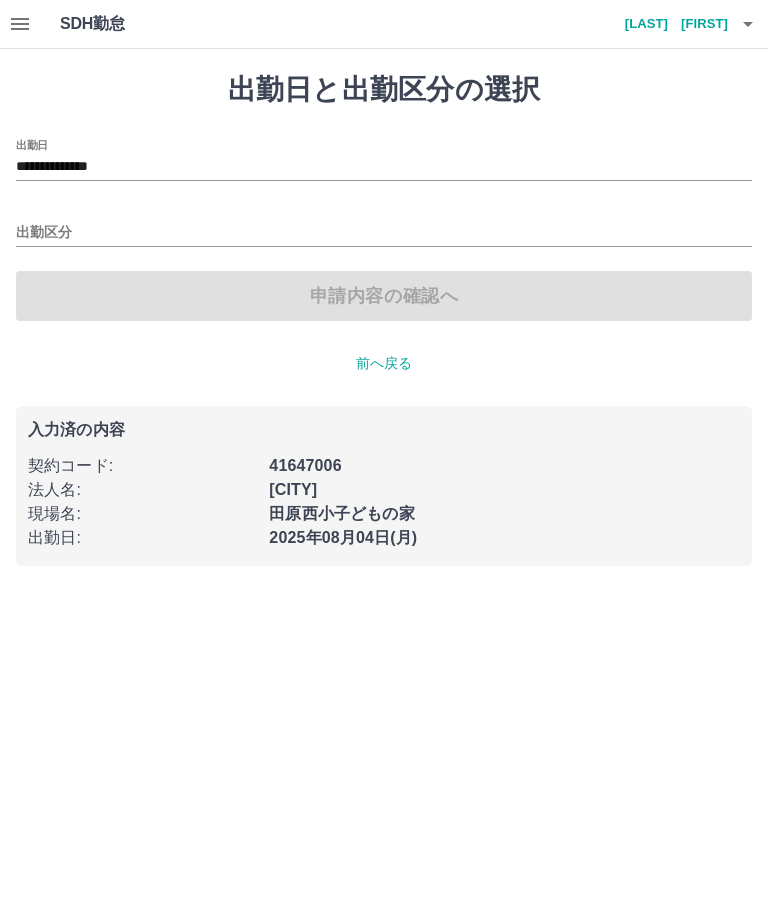 click on "出勤区分" at bounding box center (384, 233) 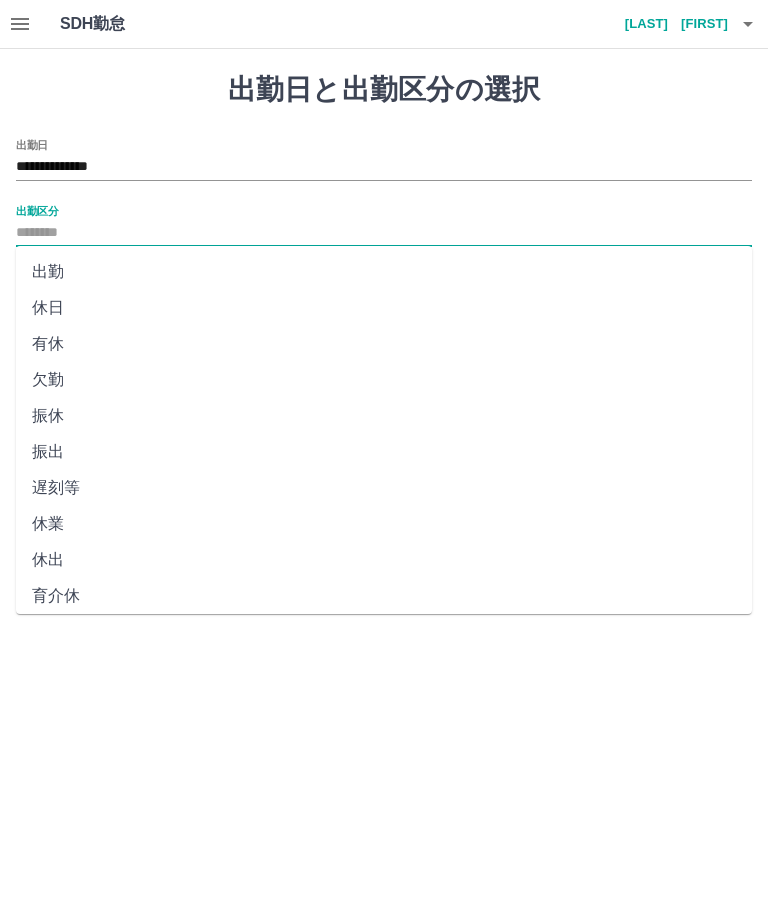 click on "出勤" at bounding box center (384, 272) 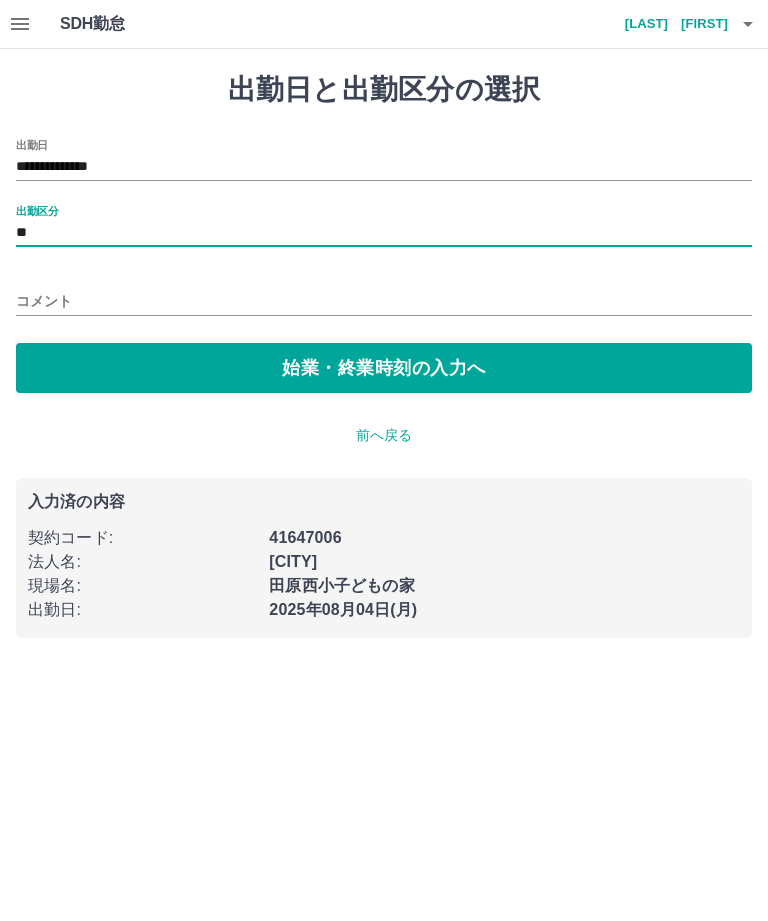 click on "始業・終業時刻の入力へ" at bounding box center [384, 368] 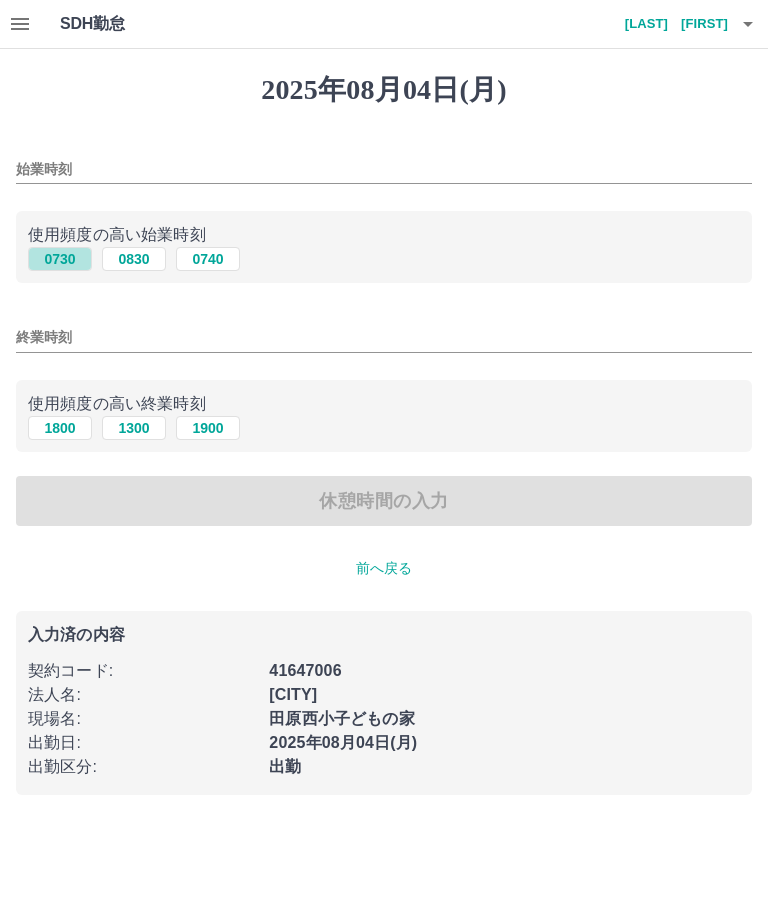 click on "0730" at bounding box center (60, 259) 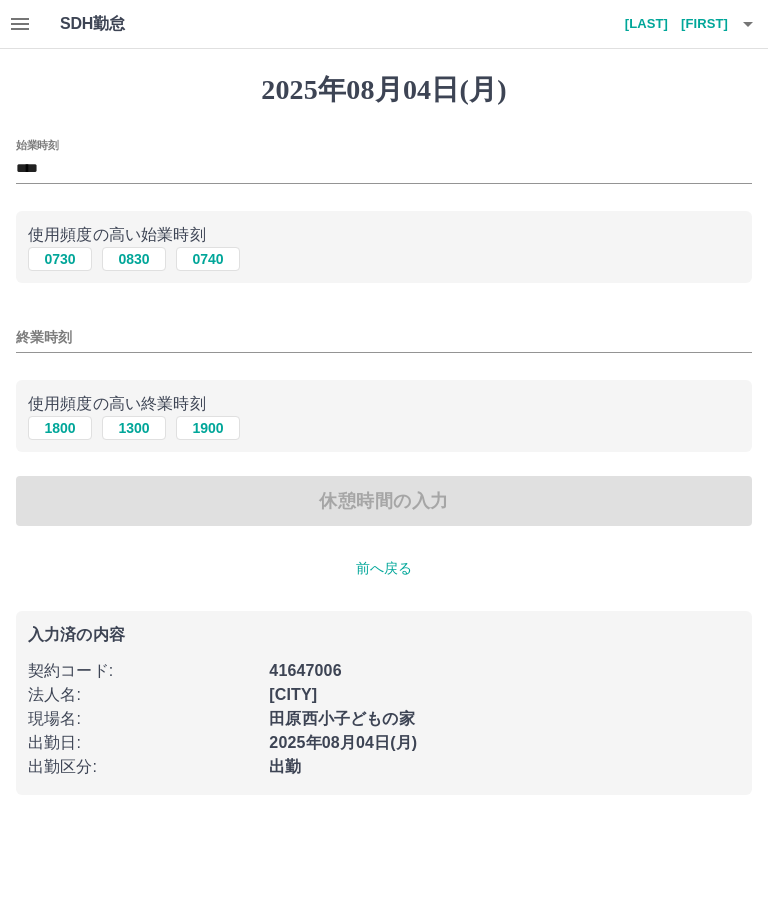 click on "1900" at bounding box center (208, 428) 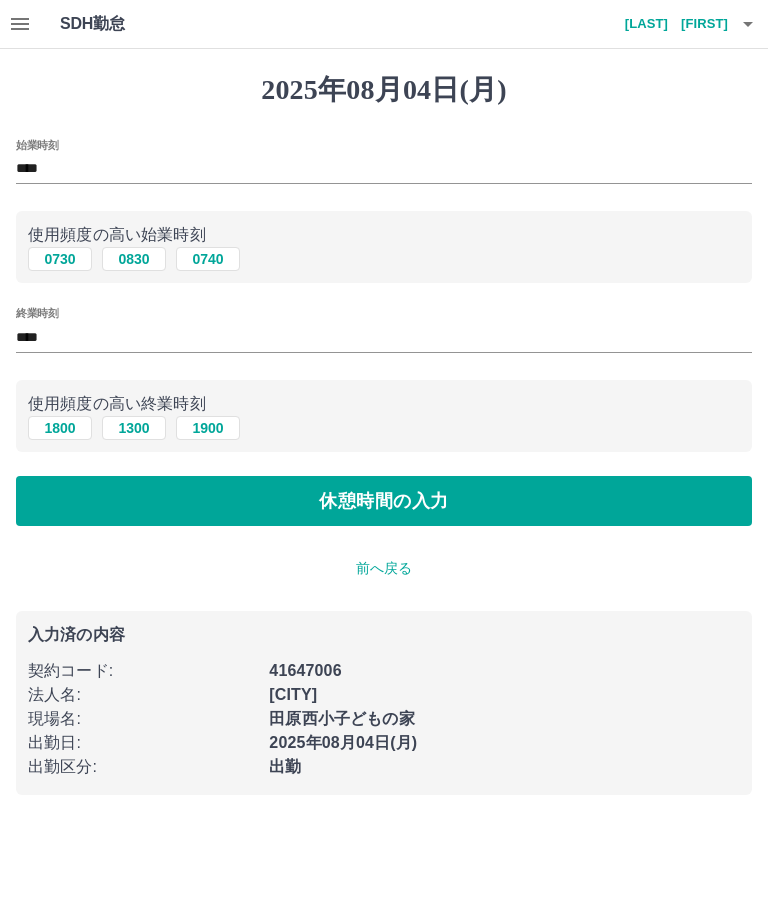 click on "休憩時間の入力" at bounding box center [384, 501] 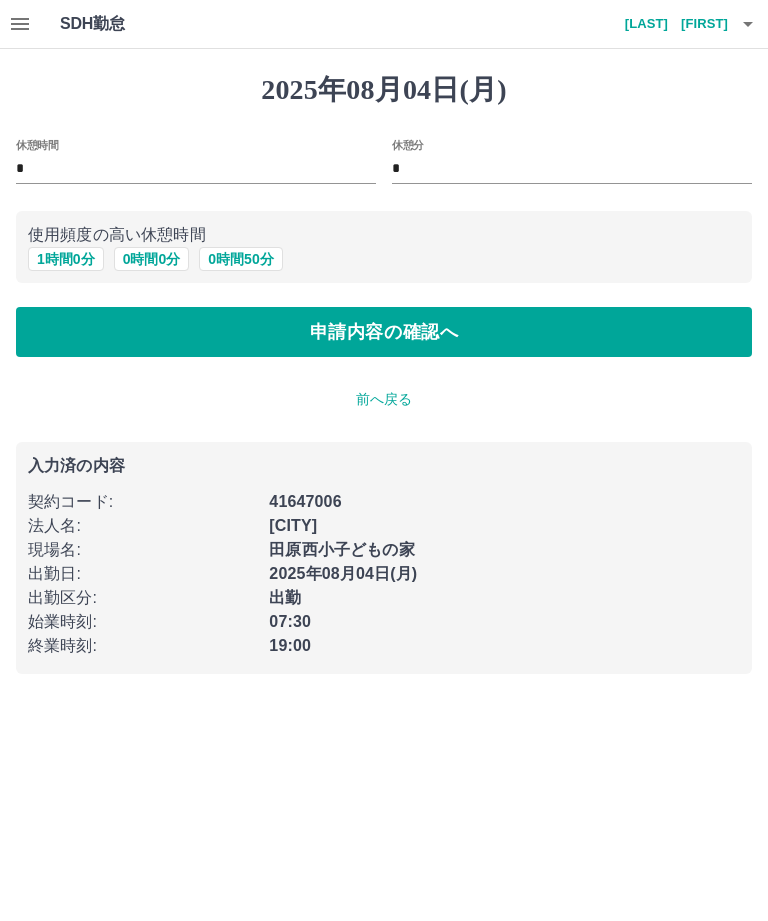 click on "1 時間 0 分" at bounding box center (66, 259) 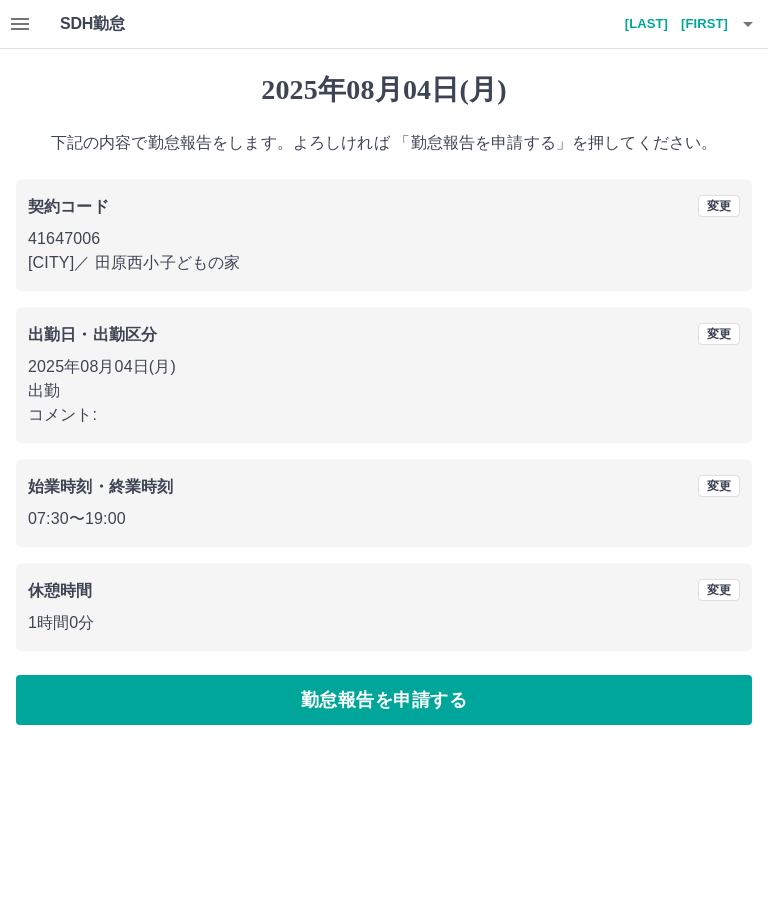click on "勤怠報告を申請する" at bounding box center [384, 700] 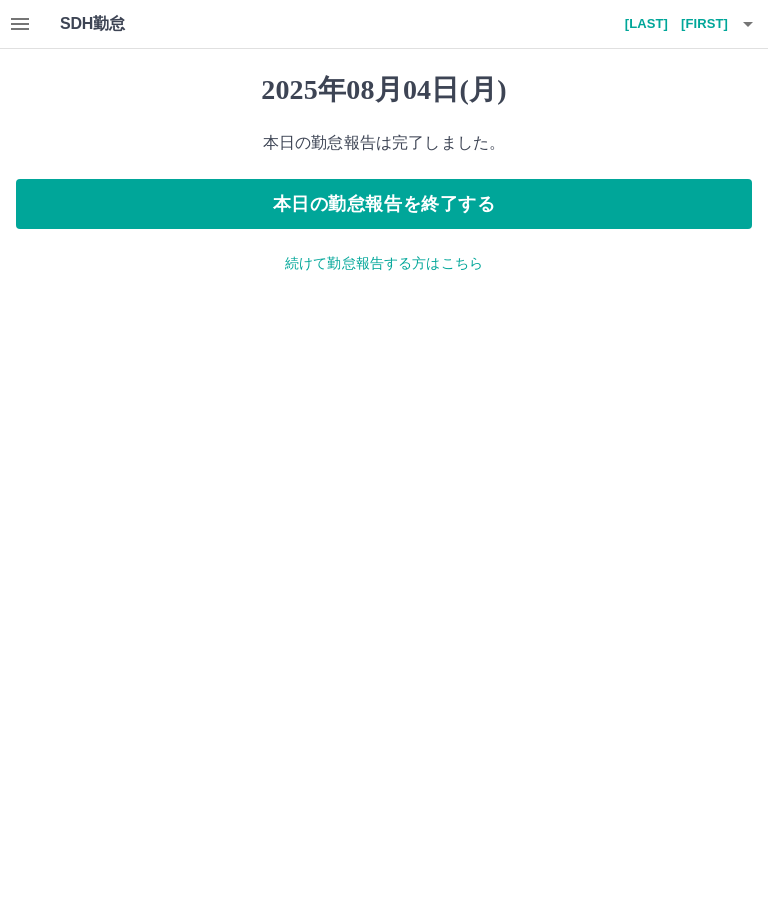 click on "西堀　千良子" at bounding box center [668, 24] 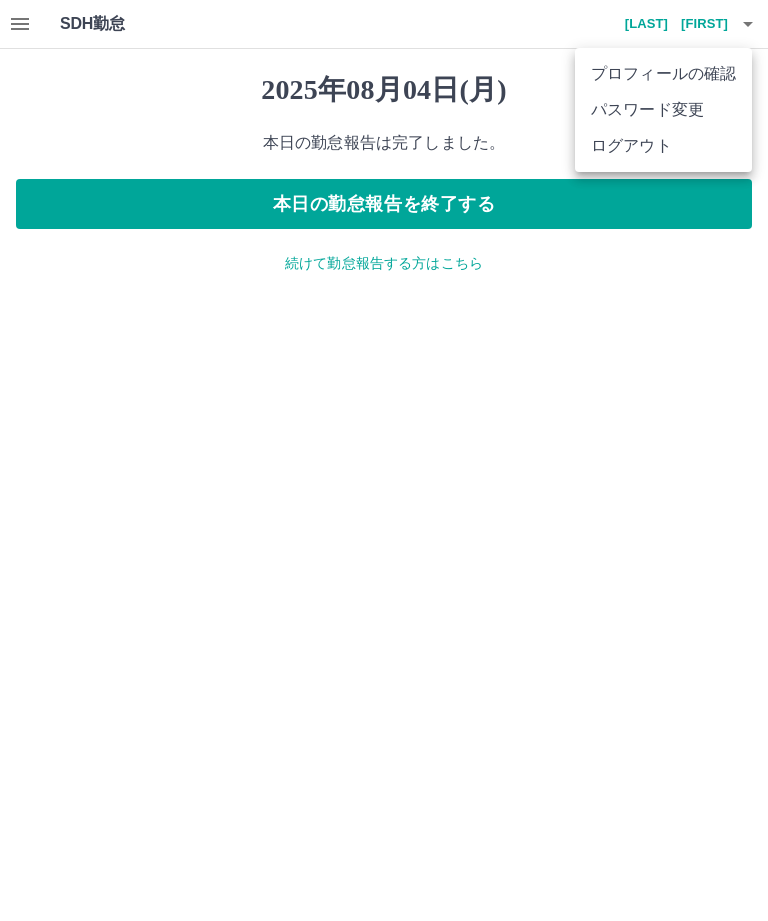 click on "ログアウト" at bounding box center [663, 146] 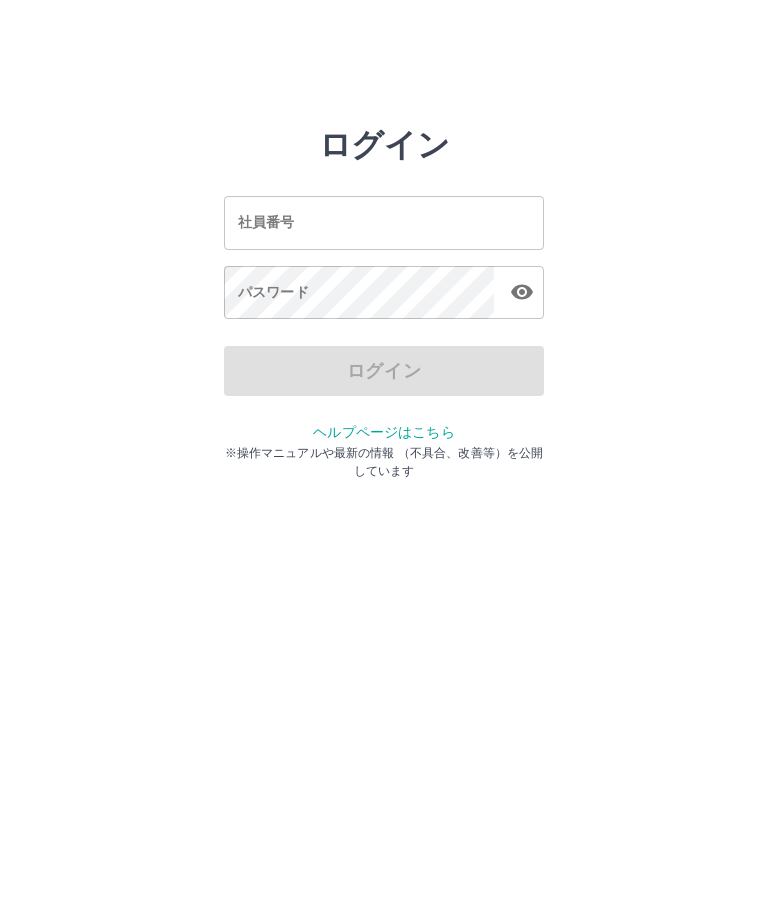scroll, scrollTop: 0, scrollLeft: 0, axis: both 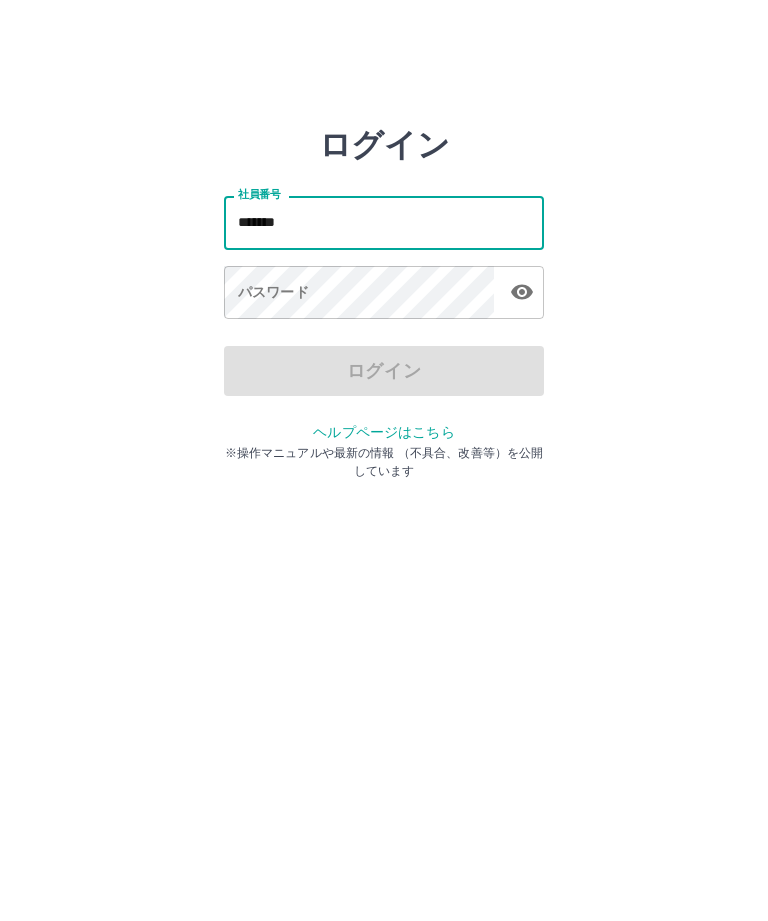 type on "*******" 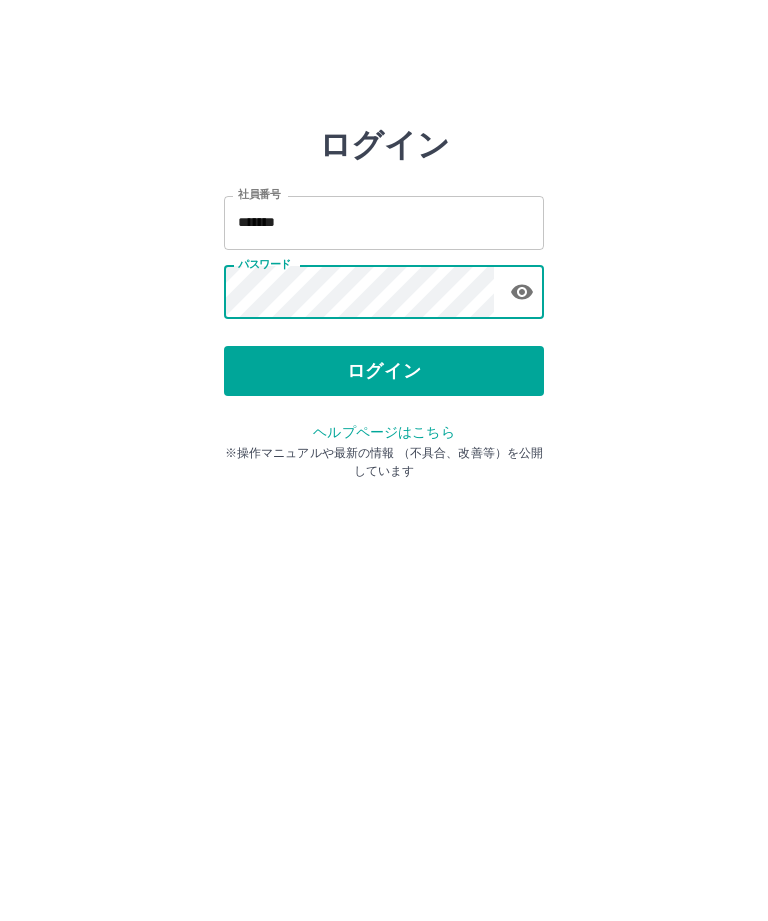 click on "ログイン" at bounding box center [384, 371] 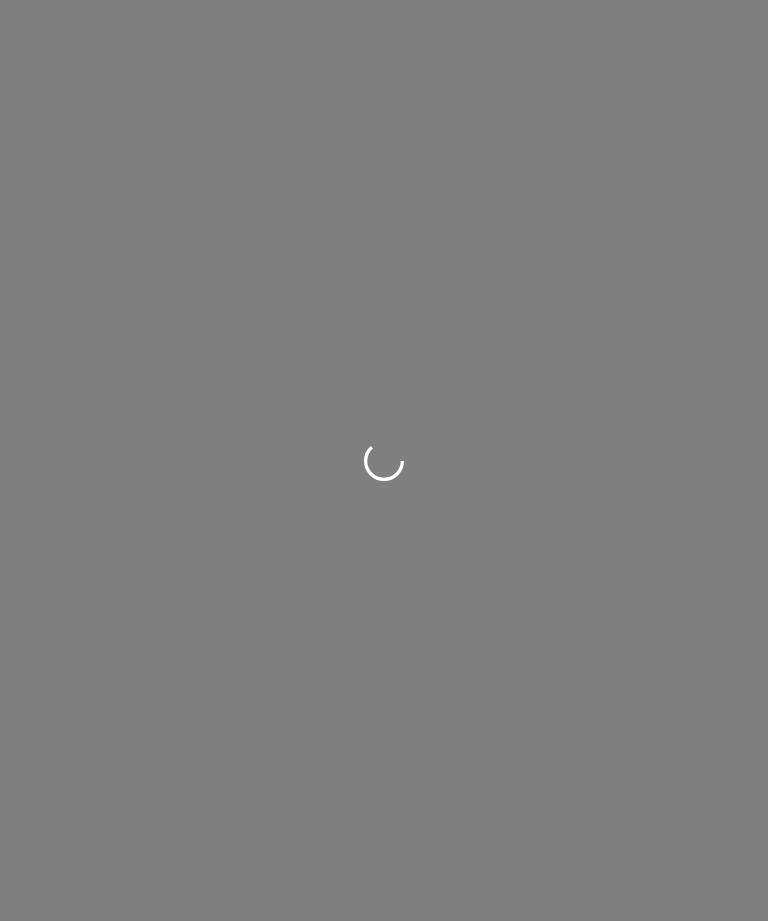 scroll, scrollTop: 0, scrollLeft: 0, axis: both 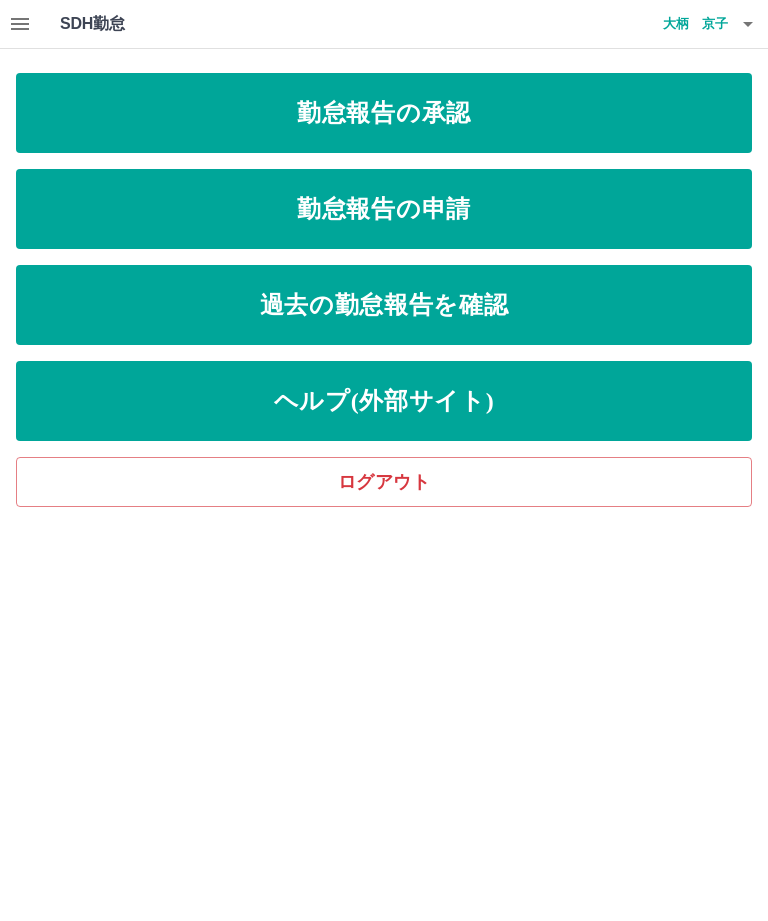 click on "勤怠報告の申請" at bounding box center [384, 209] 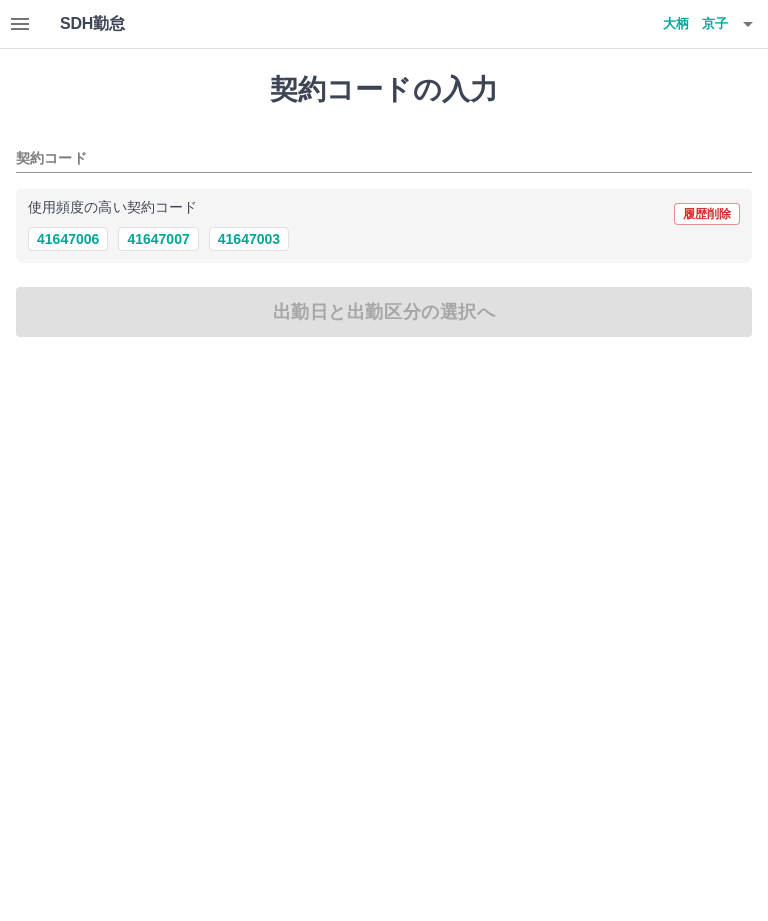 click on "41647006" at bounding box center (68, 239) 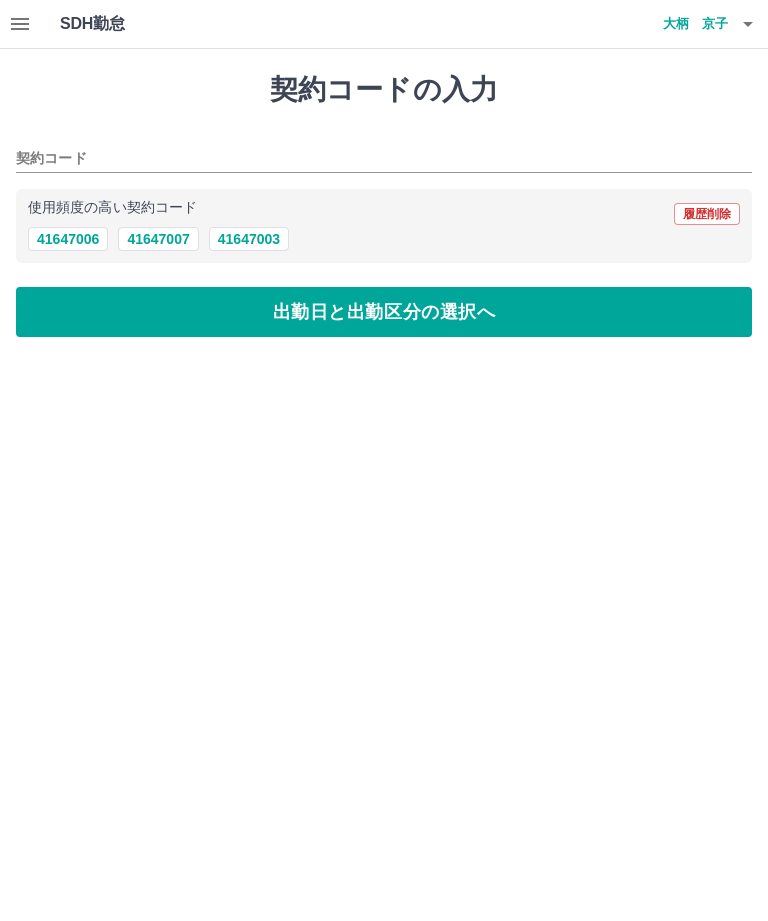 type on "********" 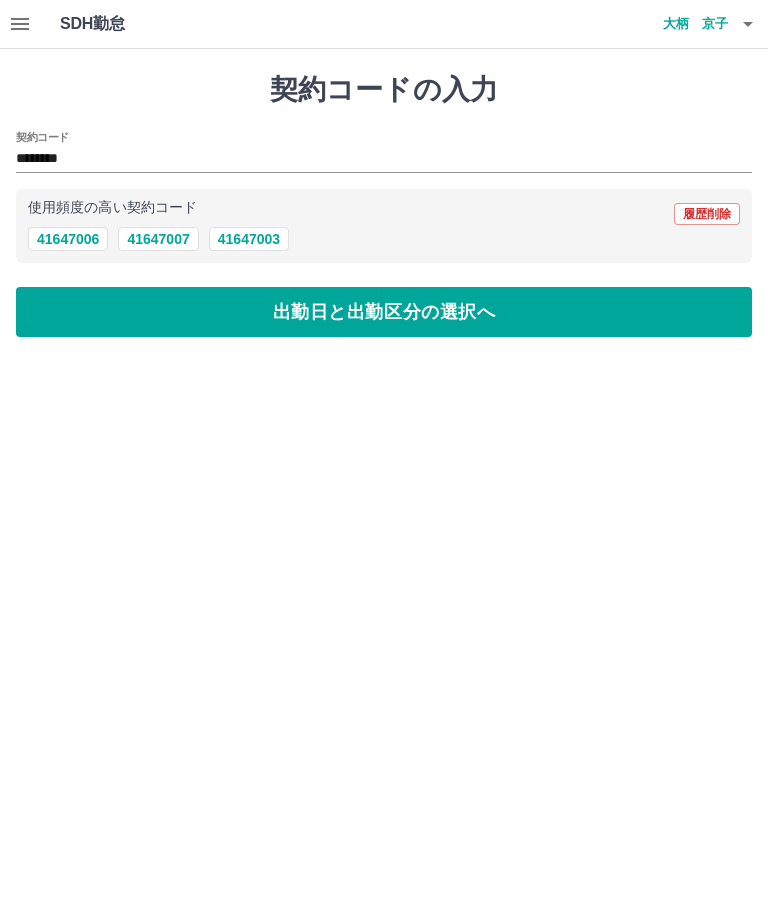 click on "出勤日と出勤区分の選択へ" at bounding box center [384, 312] 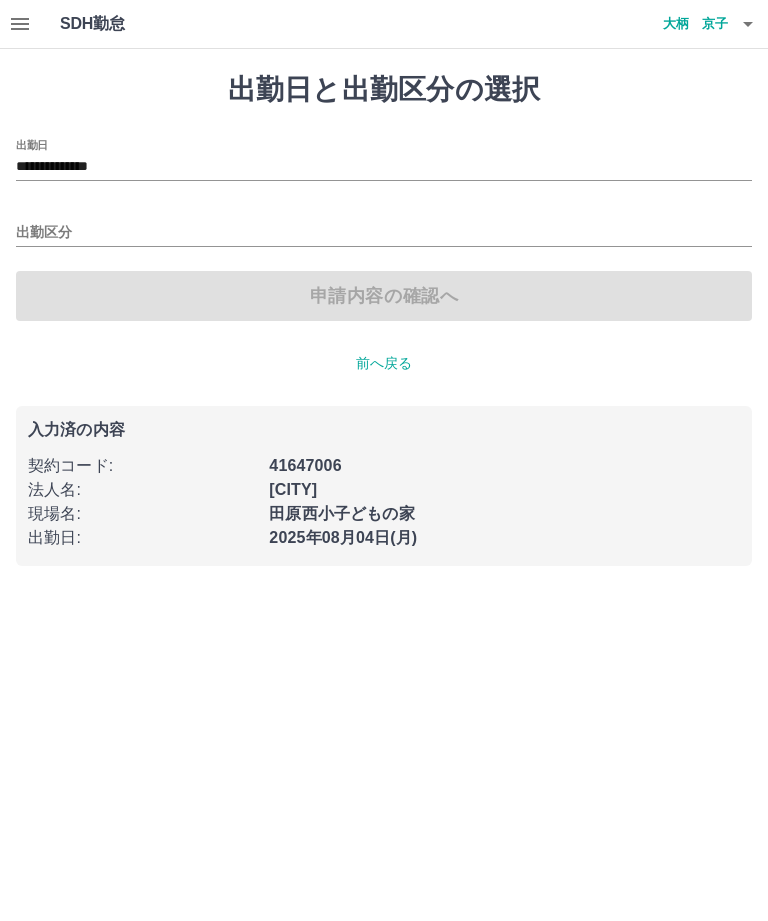 click on "出勤区分" at bounding box center [384, 233] 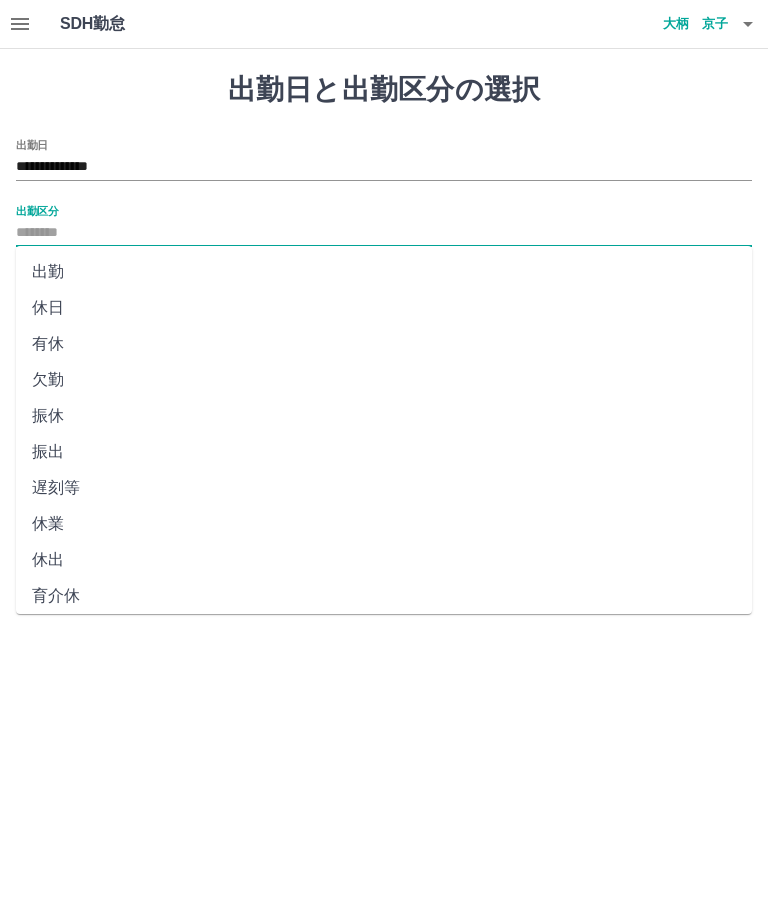 click on "出勤" at bounding box center (384, 272) 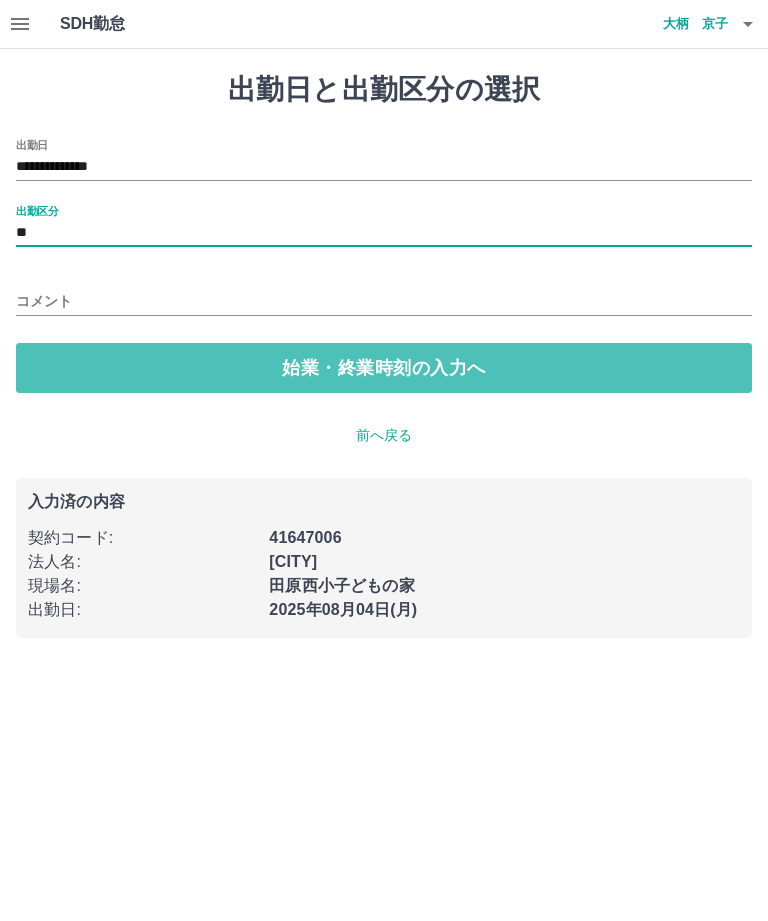 click on "始業・終業時刻の入力へ" at bounding box center (384, 368) 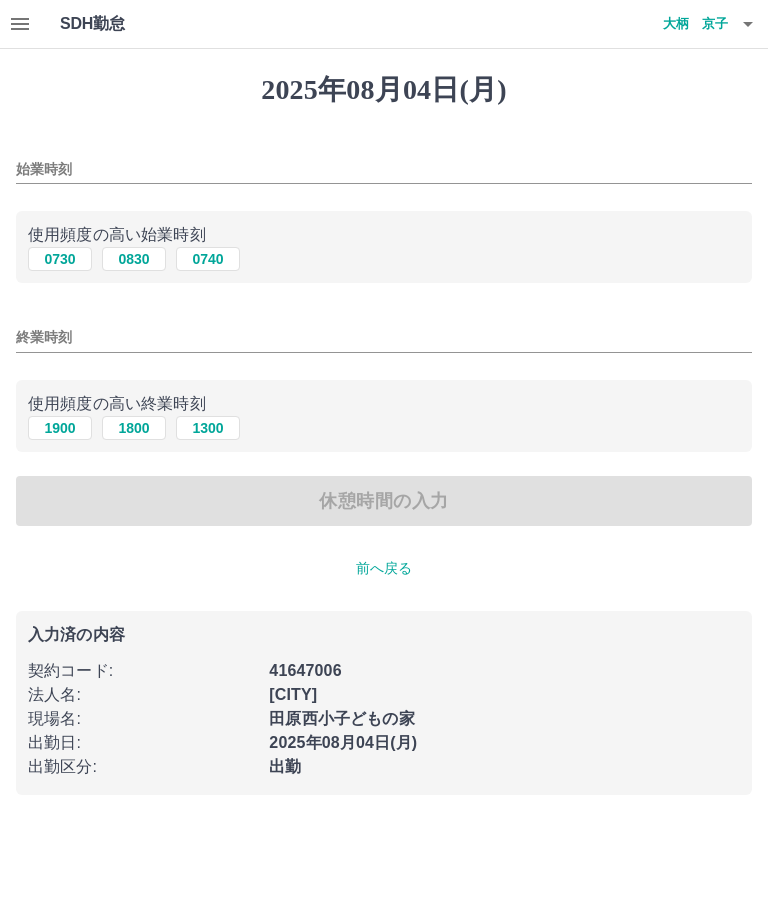 click on "0730" at bounding box center [60, 259] 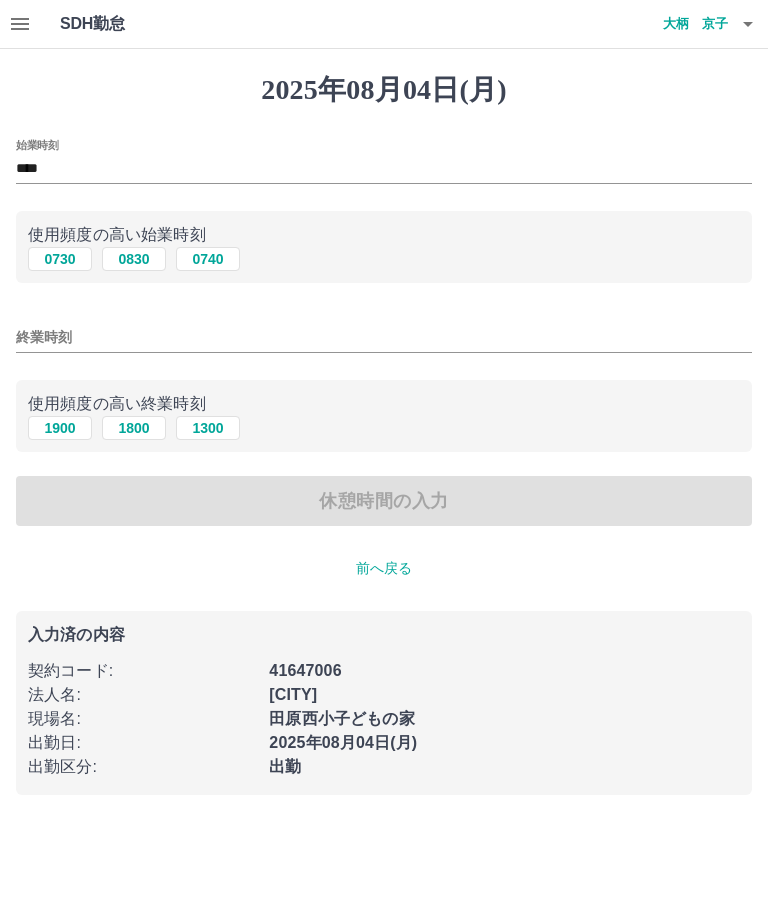 click on "1900" at bounding box center (60, 428) 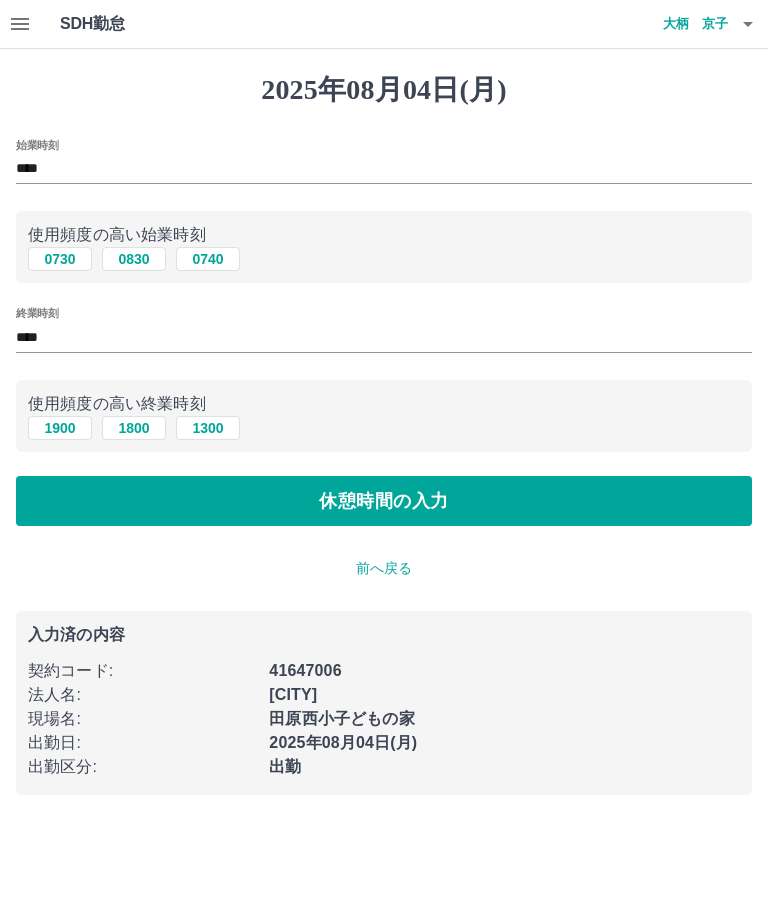 click on "休憩時間の入力" at bounding box center [384, 501] 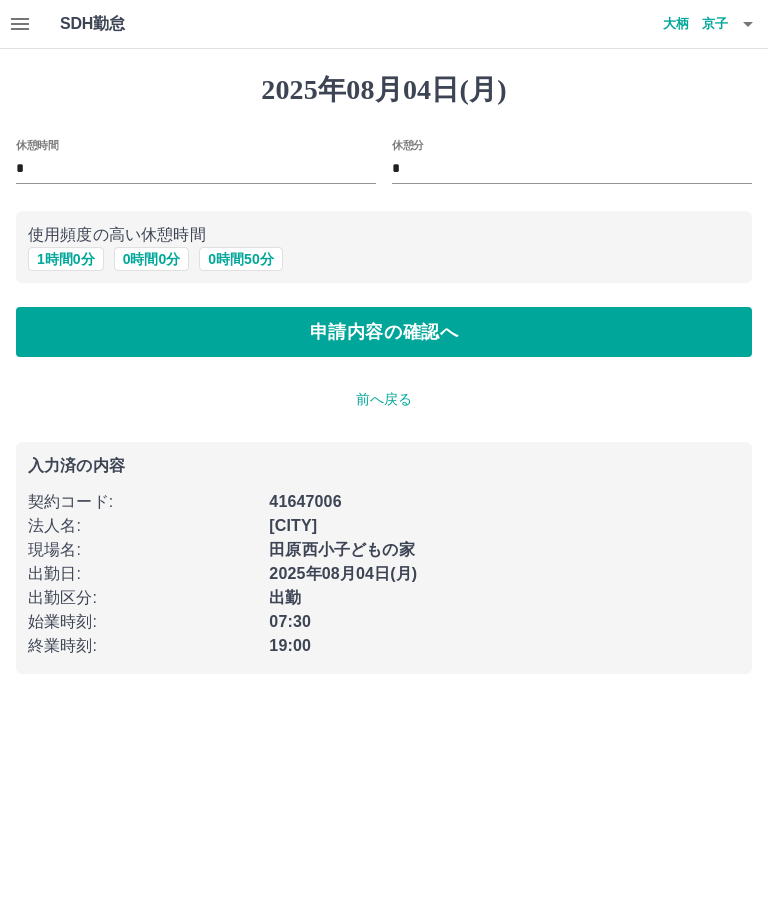 click on "1 時間 0 分" at bounding box center (66, 259) 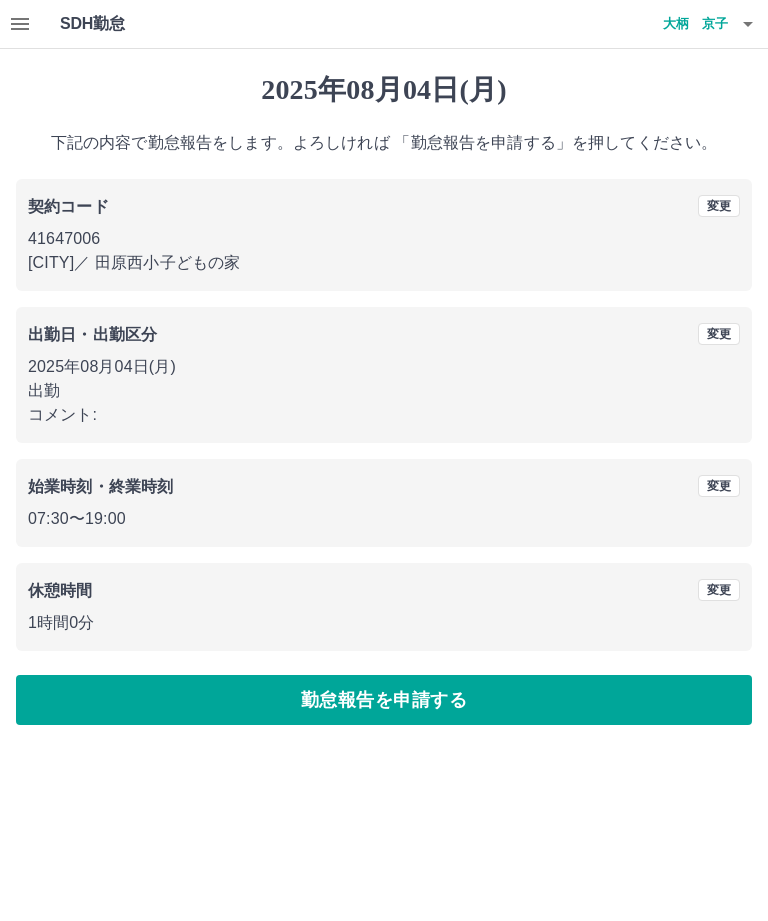 click on "勤怠報告を申請する" at bounding box center (384, 700) 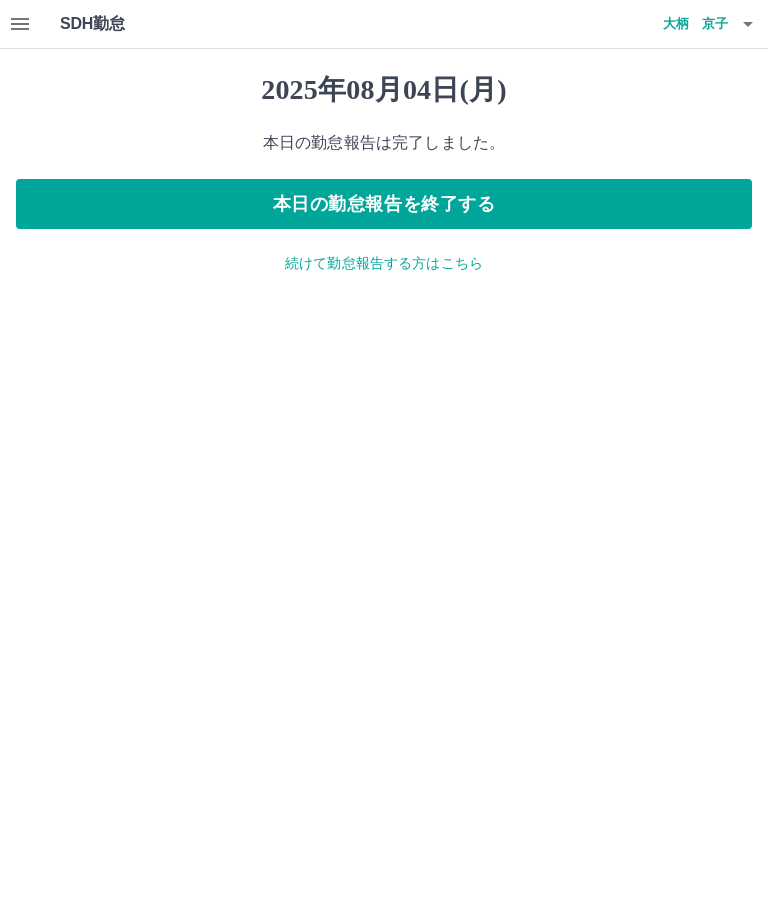 click on "大柄　京子" at bounding box center (668, 24) 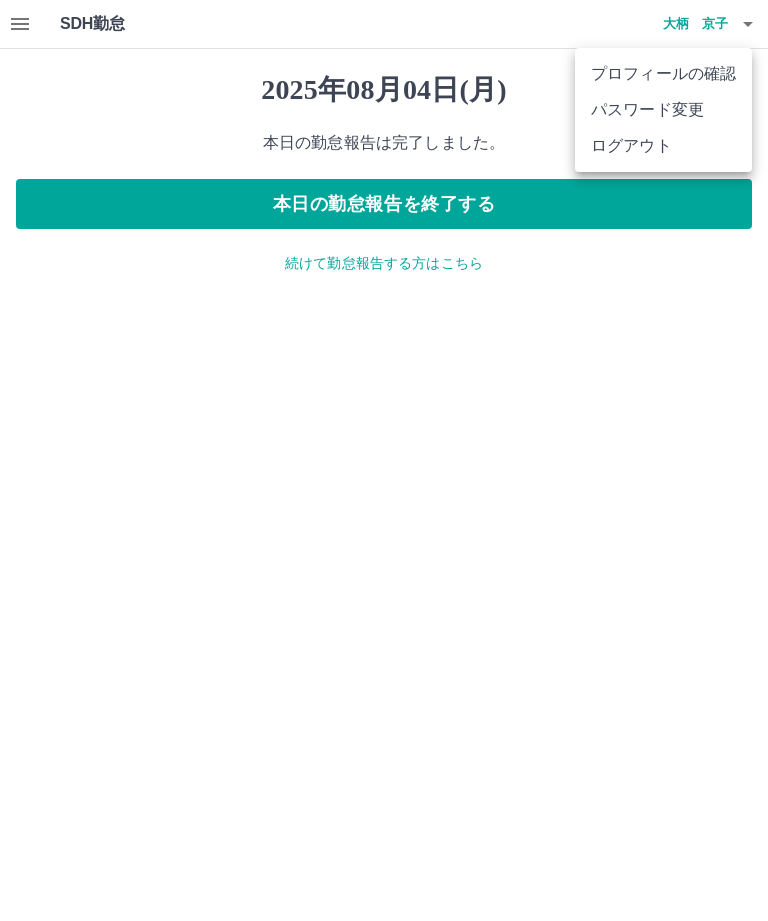 click on "ログアウト" at bounding box center (663, 146) 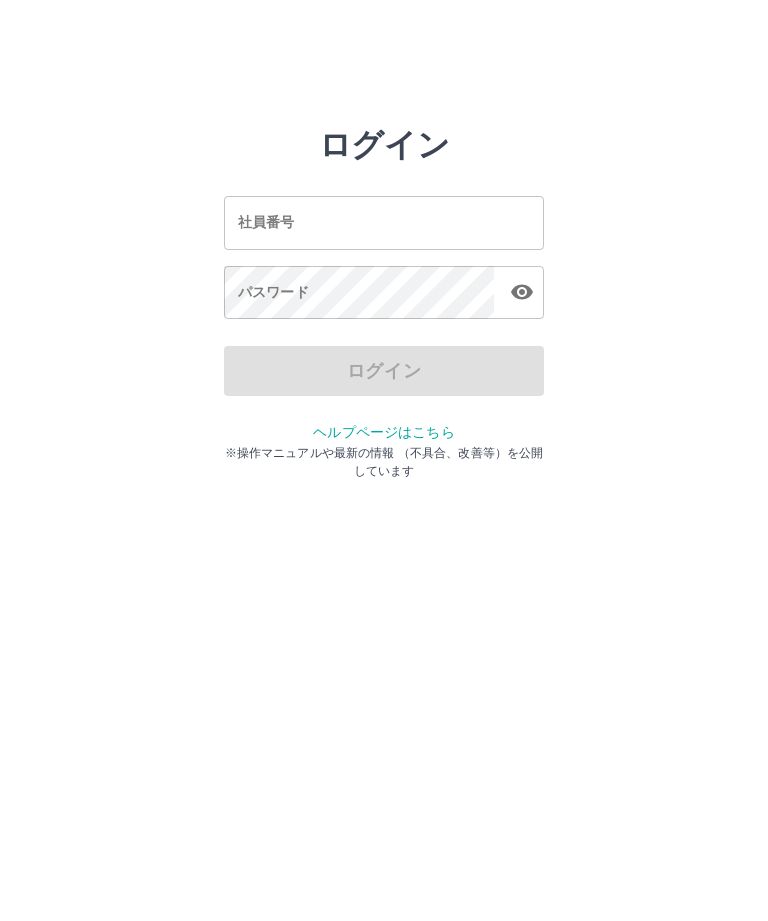 scroll, scrollTop: 0, scrollLeft: 0, axis: both 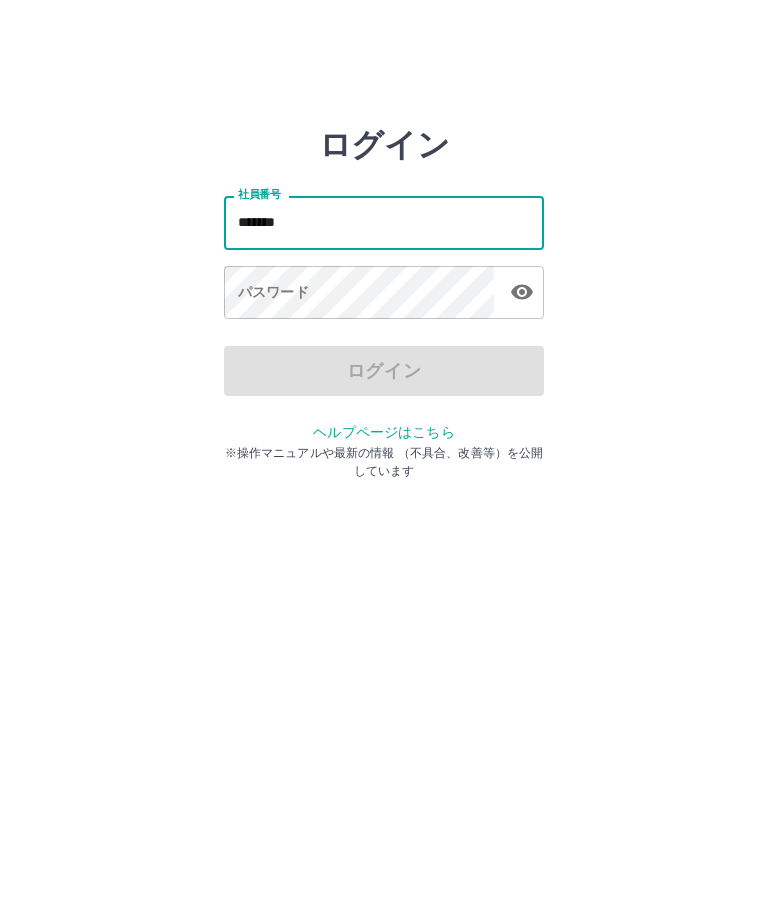 type on "*******" 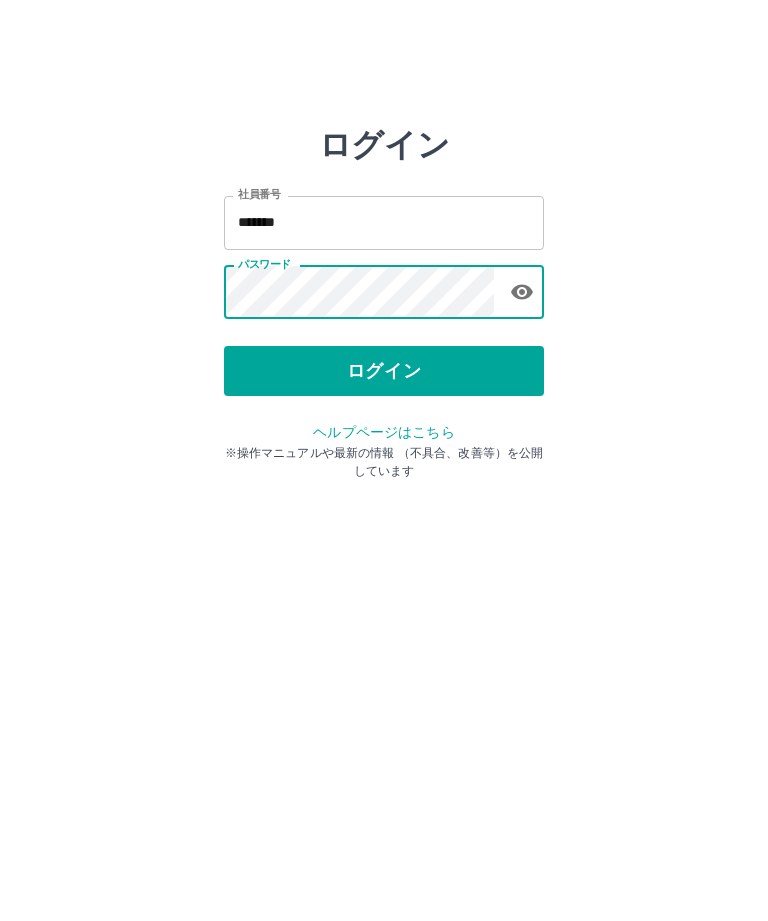 click on "ログイン" at bounding box center [384, 371] 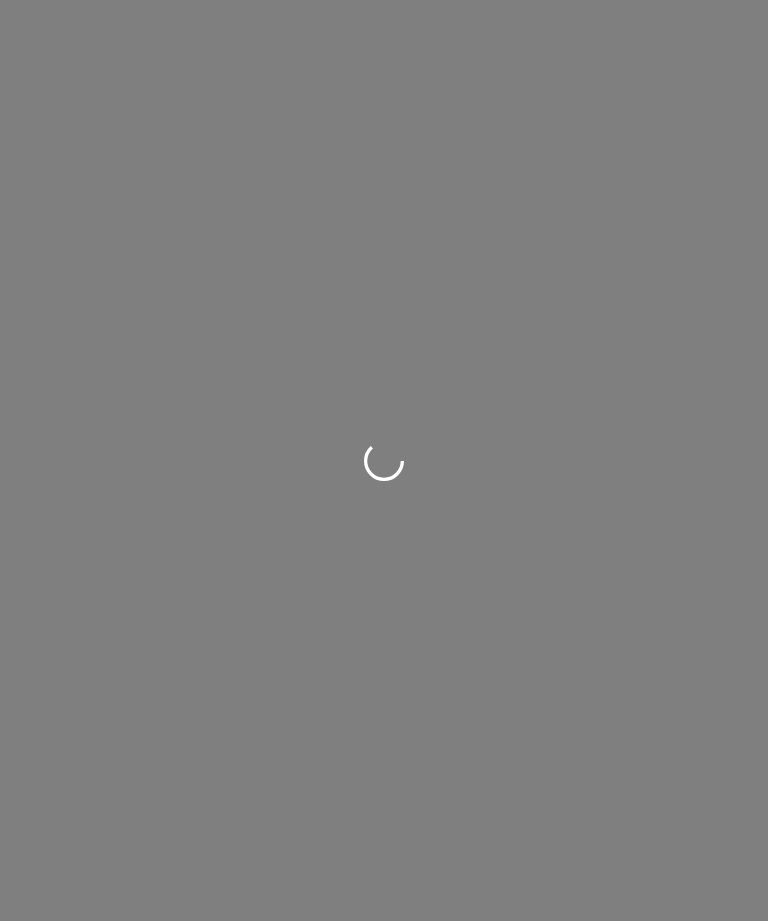 scroll, scrollTop: 0, scrollLeft: 0, axis: both 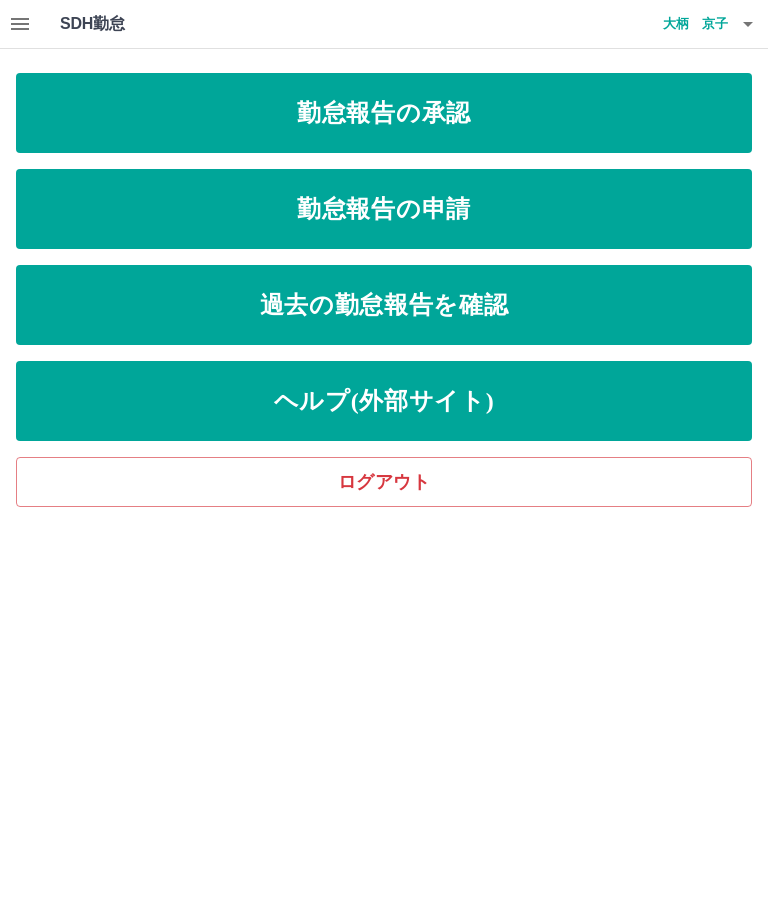 click on "勤怠報告の承認" at bounding box center [384, 113] 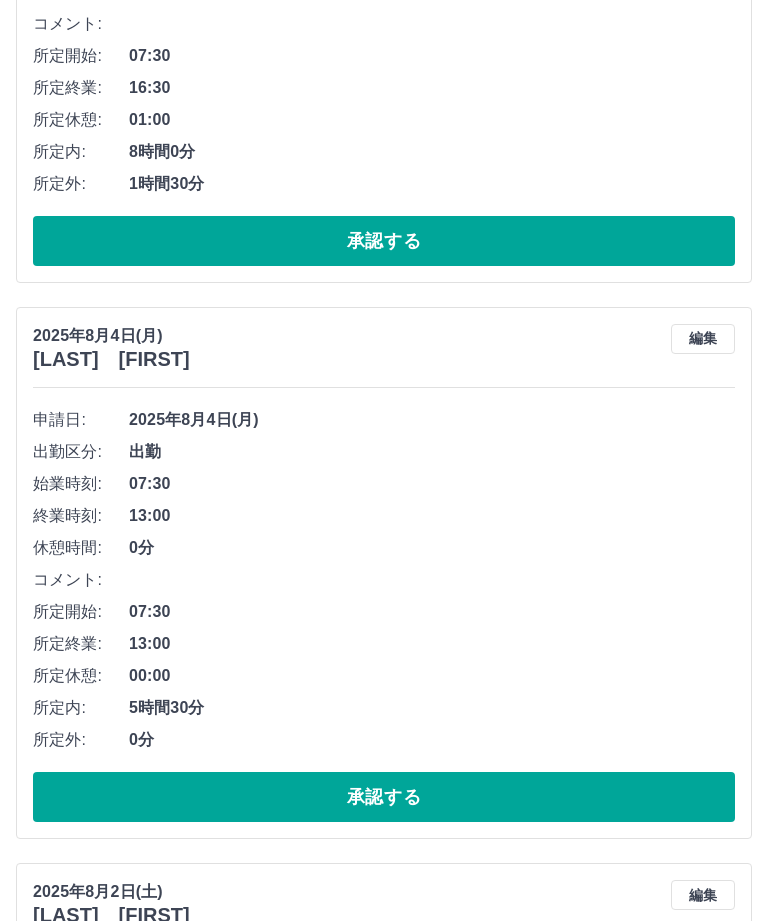 scroll, scrollTop: 1626, scrollLeft: 0, axis: vertical 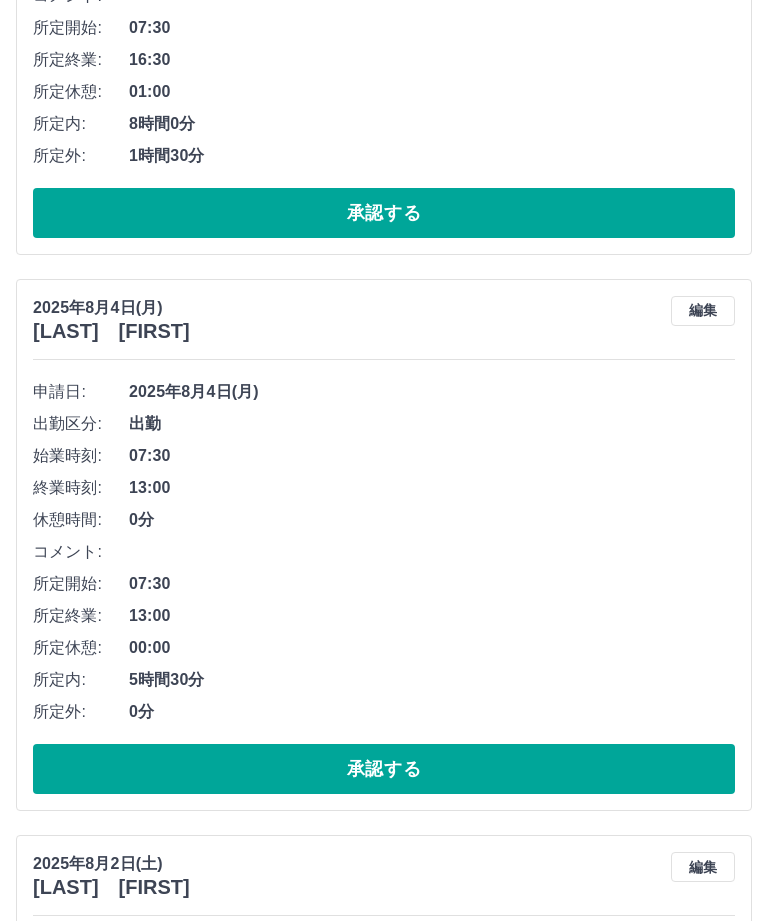 click on "承認する" at bounding box center [384, 1325] 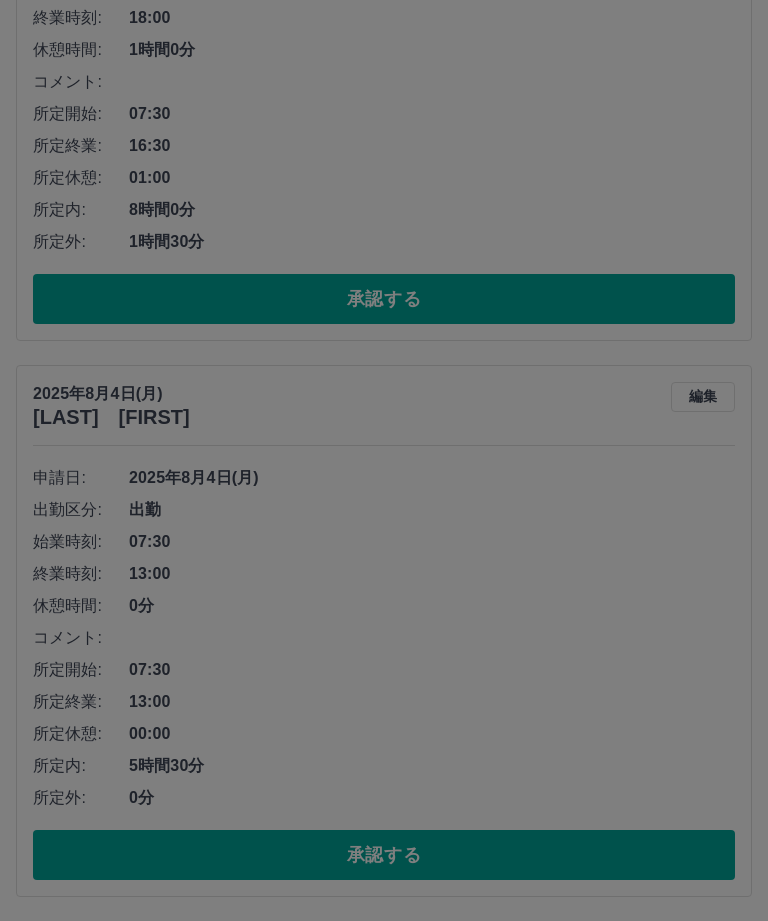 scroll, scrollTop: 1142, scrollLeft: 0, axis: vertical 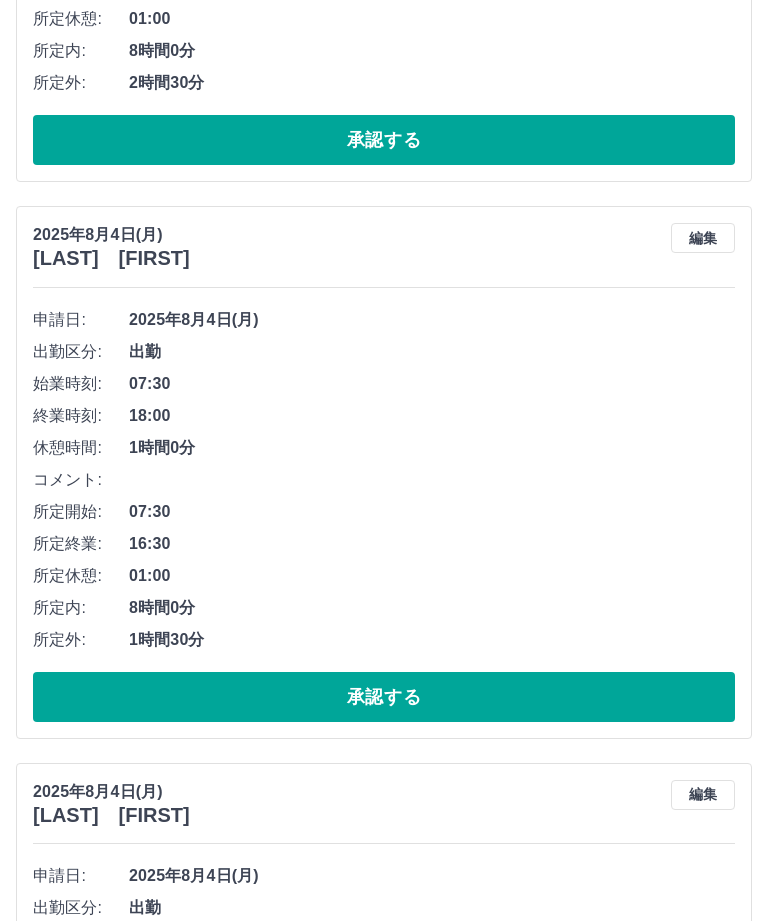click on "承認する" at bounding box center (384, 1253) 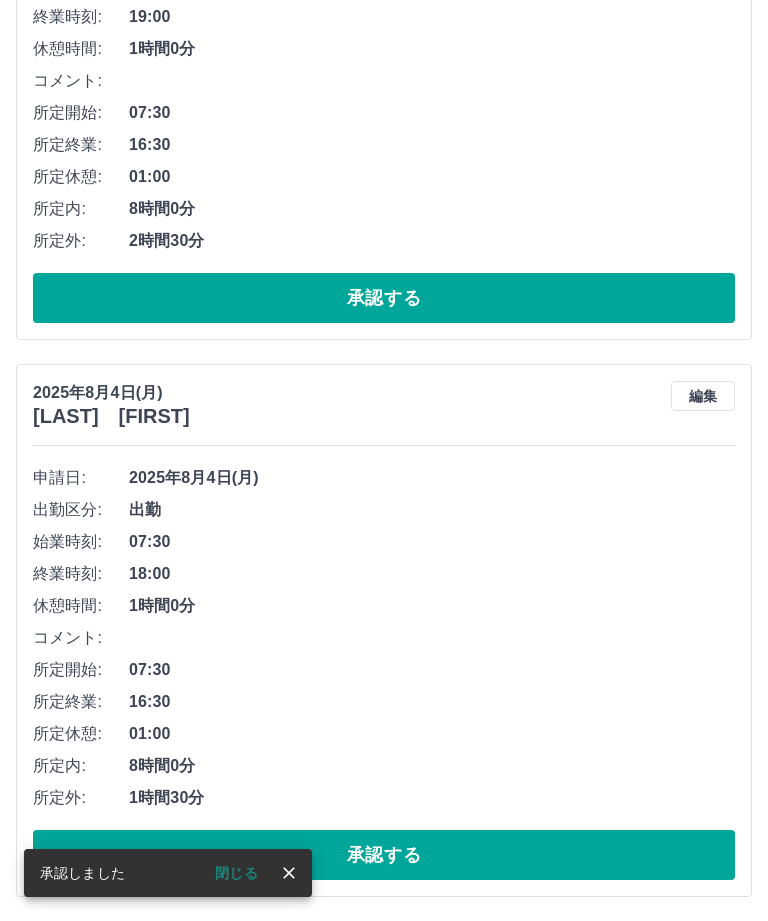 scroll, scrollTop: 658, scrollLeft: 0, axis: vertical 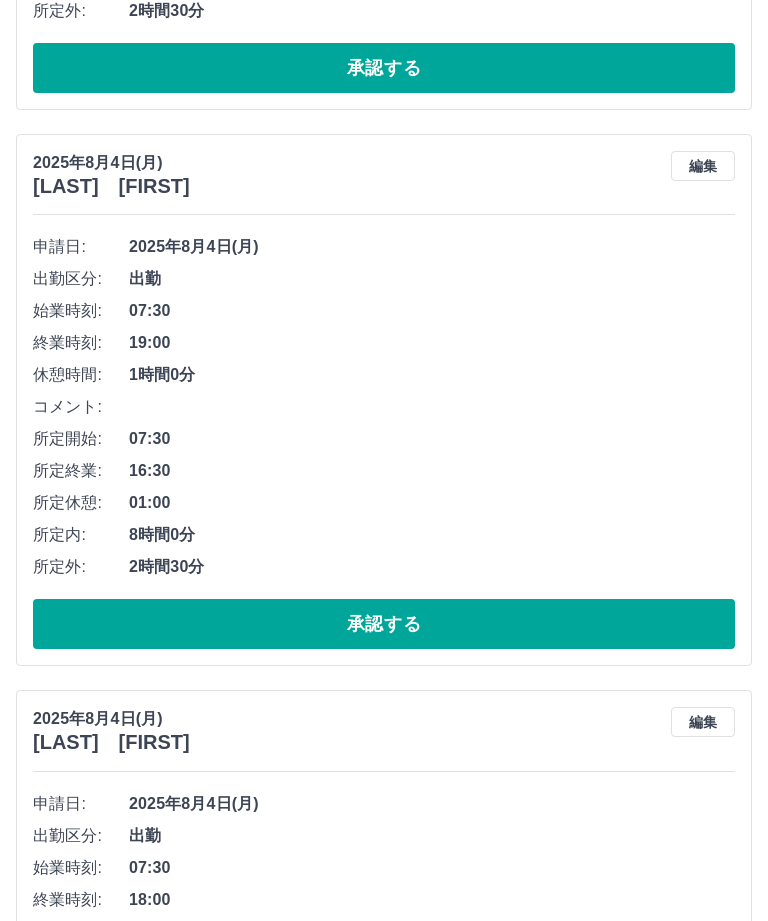 click on "承認する" at bounding box center (384, 1181) 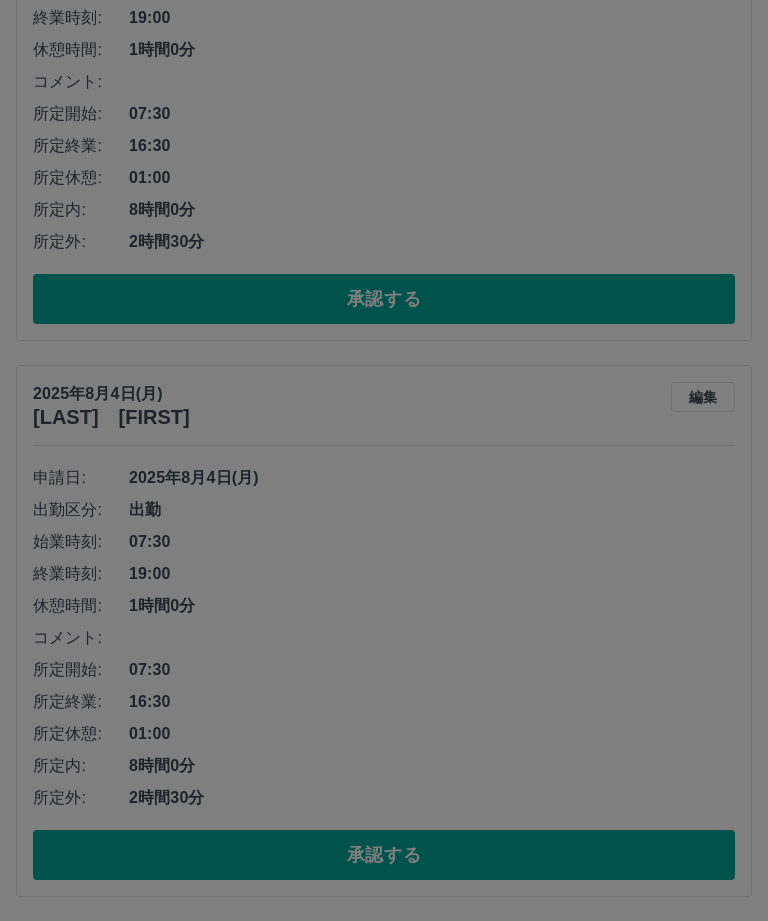 scroll, scrollTop: 174, scrollLeft: 0, axis: vertical 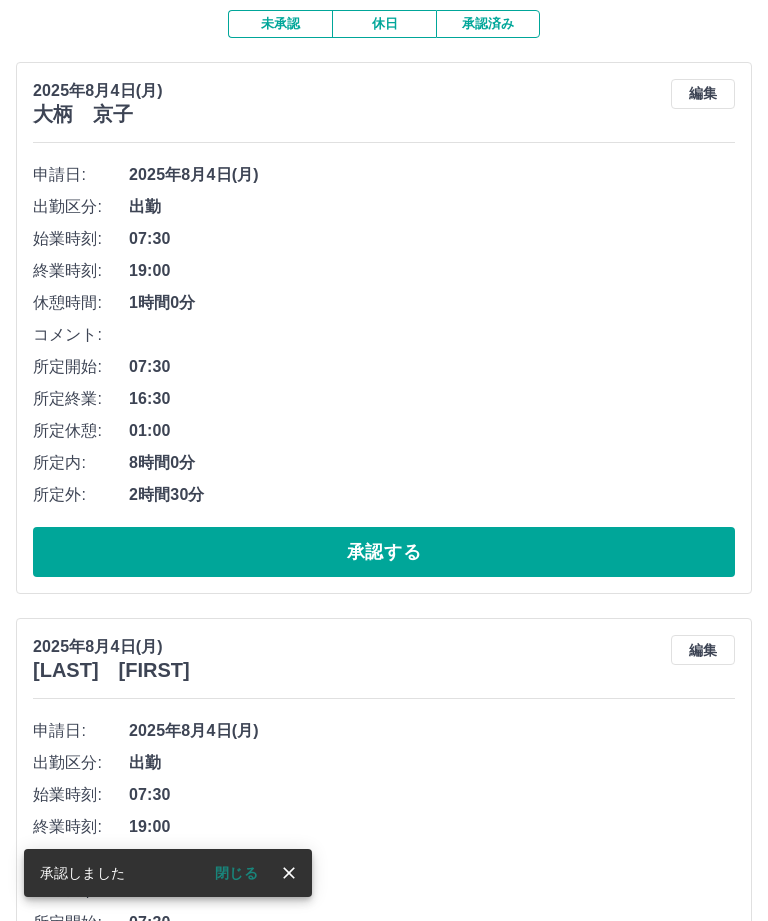 click on "承認する" at bounding box center (384, 1108) 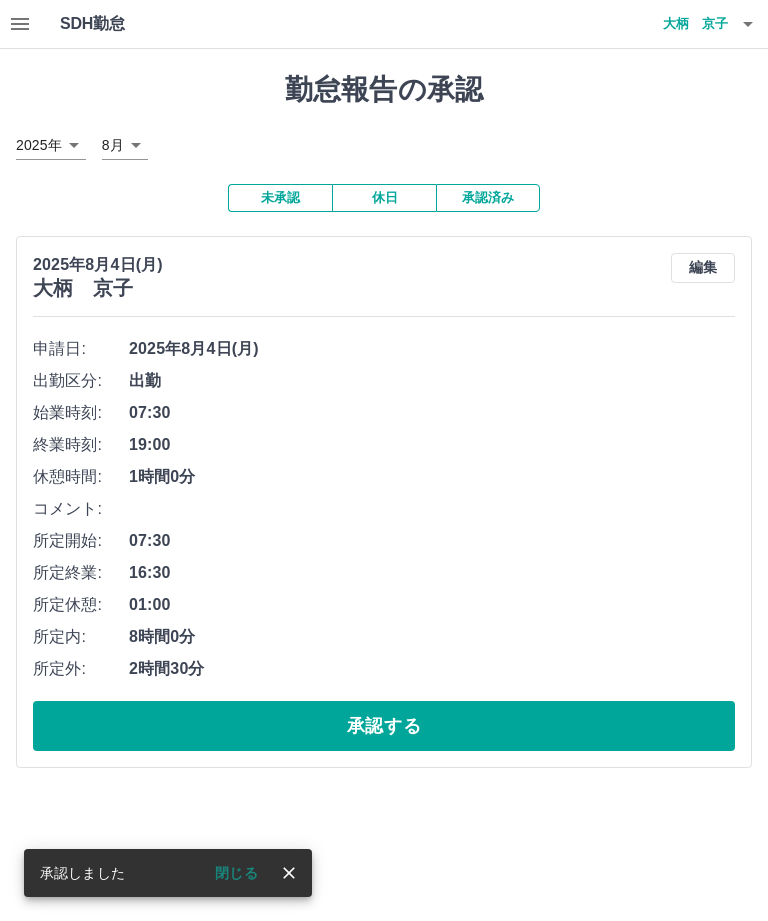 scroll, scrollTop: 0, scrollLeft: 0, axis: both 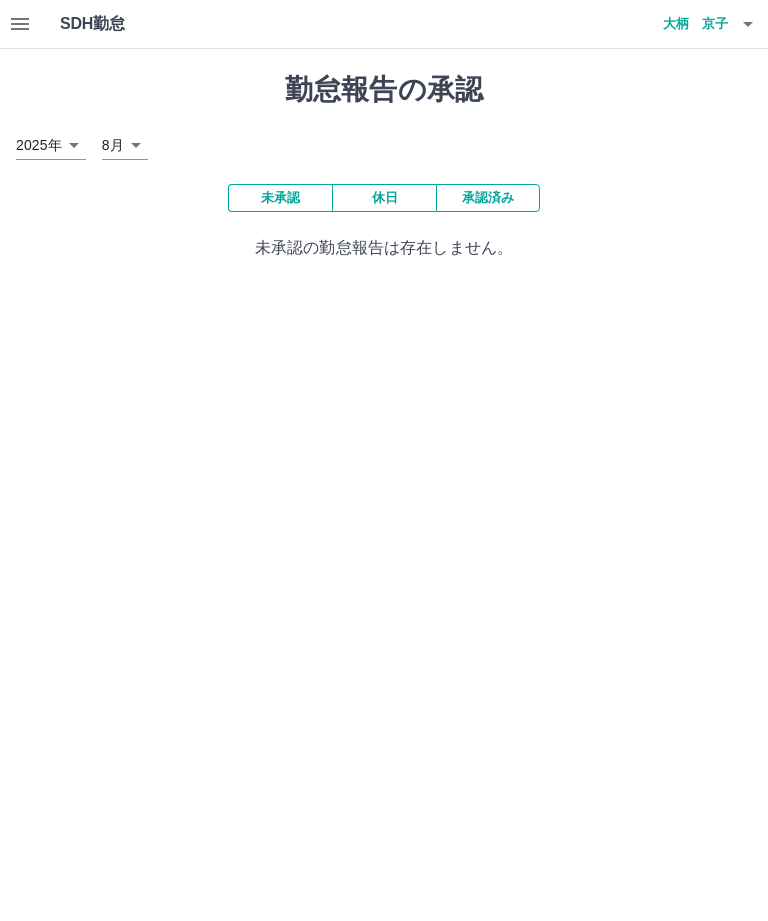 click on "大柄　京子" at bounding box center [668, 24] 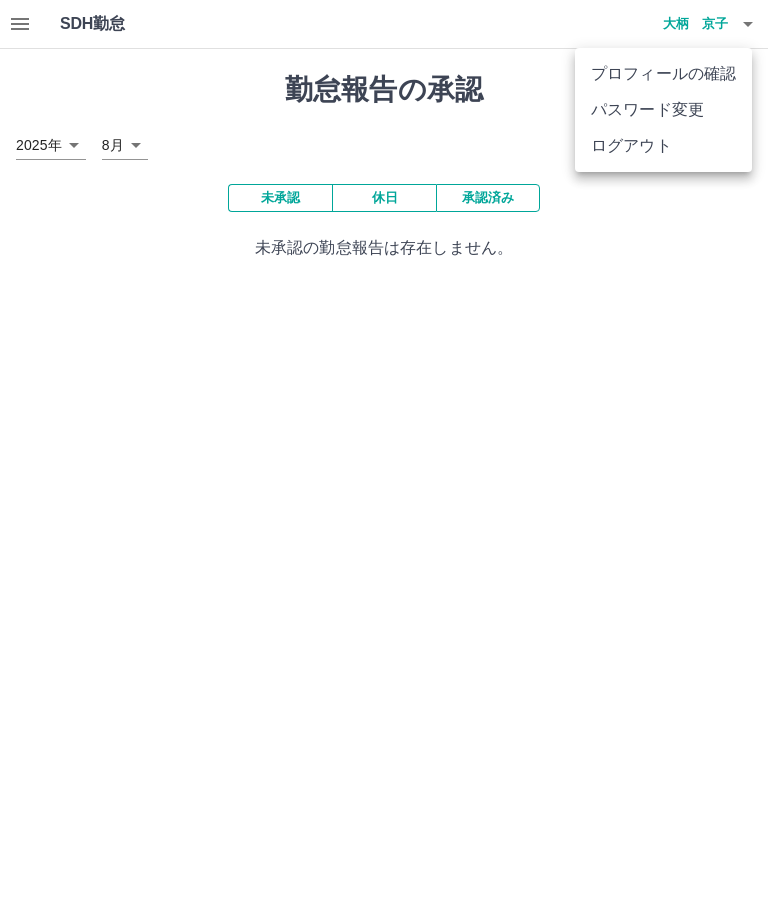 click on "ログアウト" at bounding box center (663, 146) 